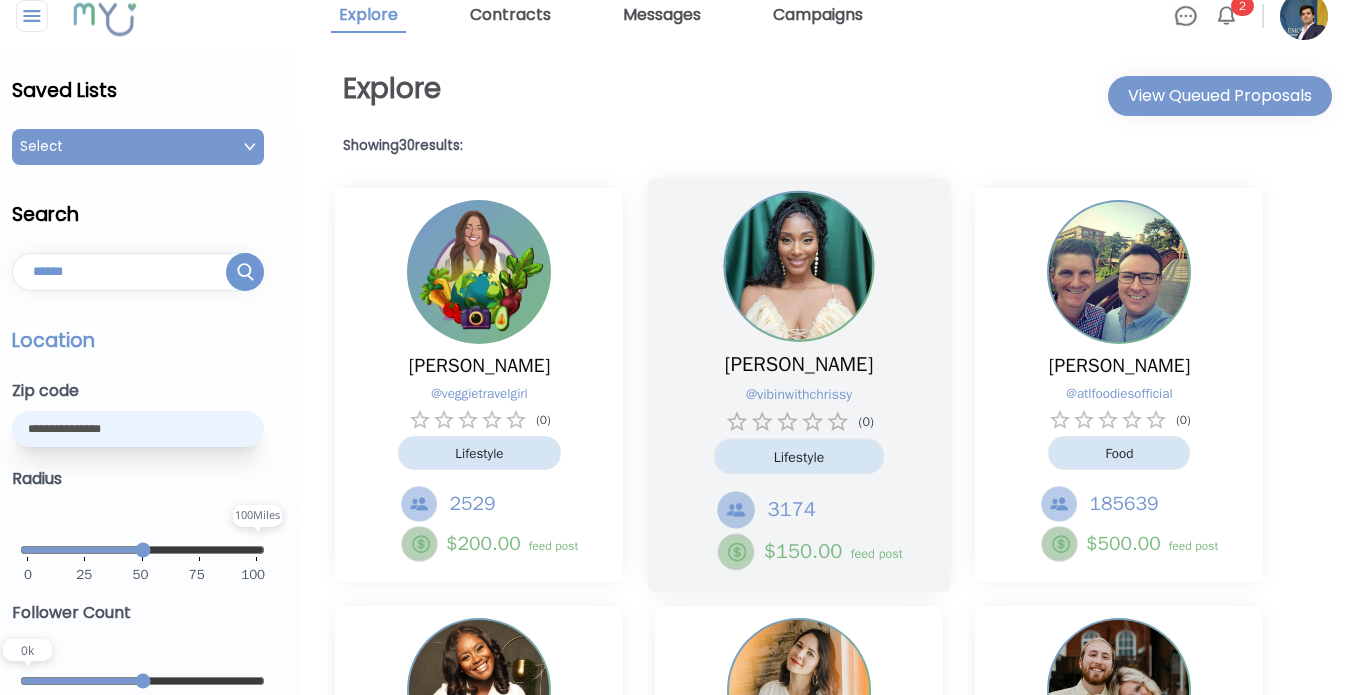 scroll, scrollTop: 0, scrollLeft: 0, axis: both 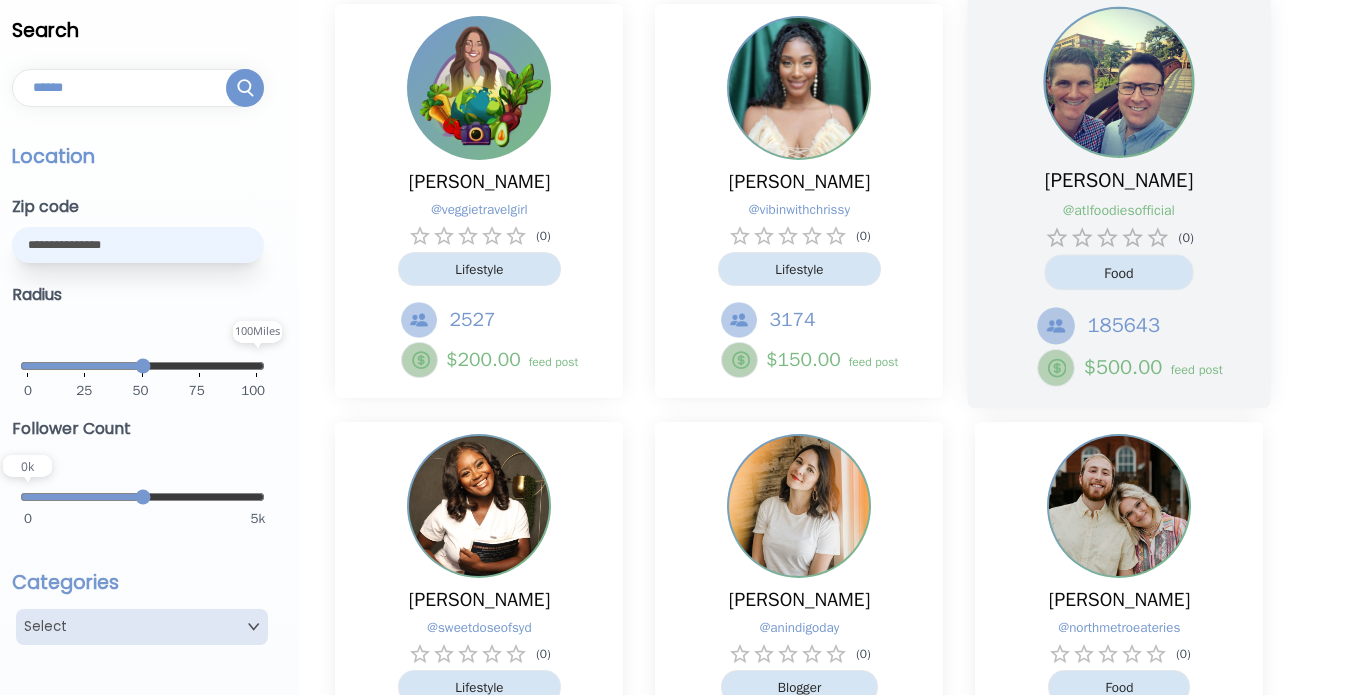 click on "@ atlfoodiesofficial" at bounding box center [1109, 210] 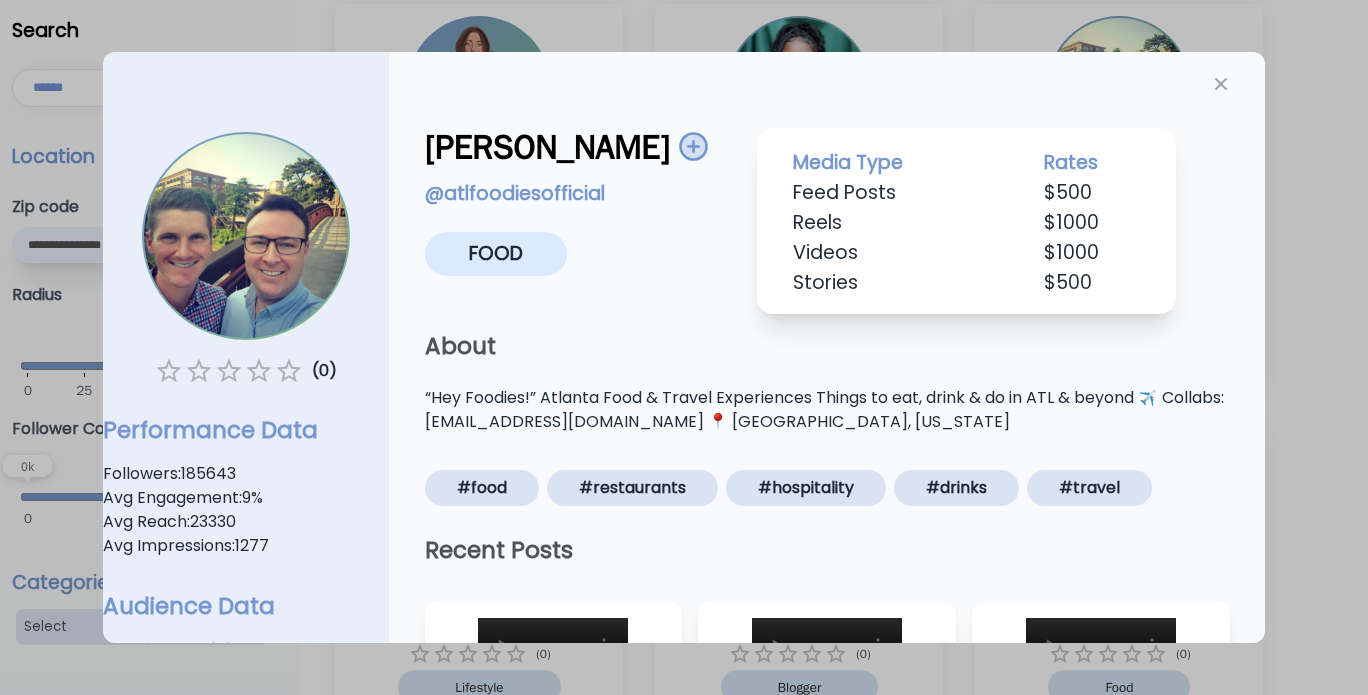 click on "@ atlfoodiesofficial" at bounding box center (515, 193) 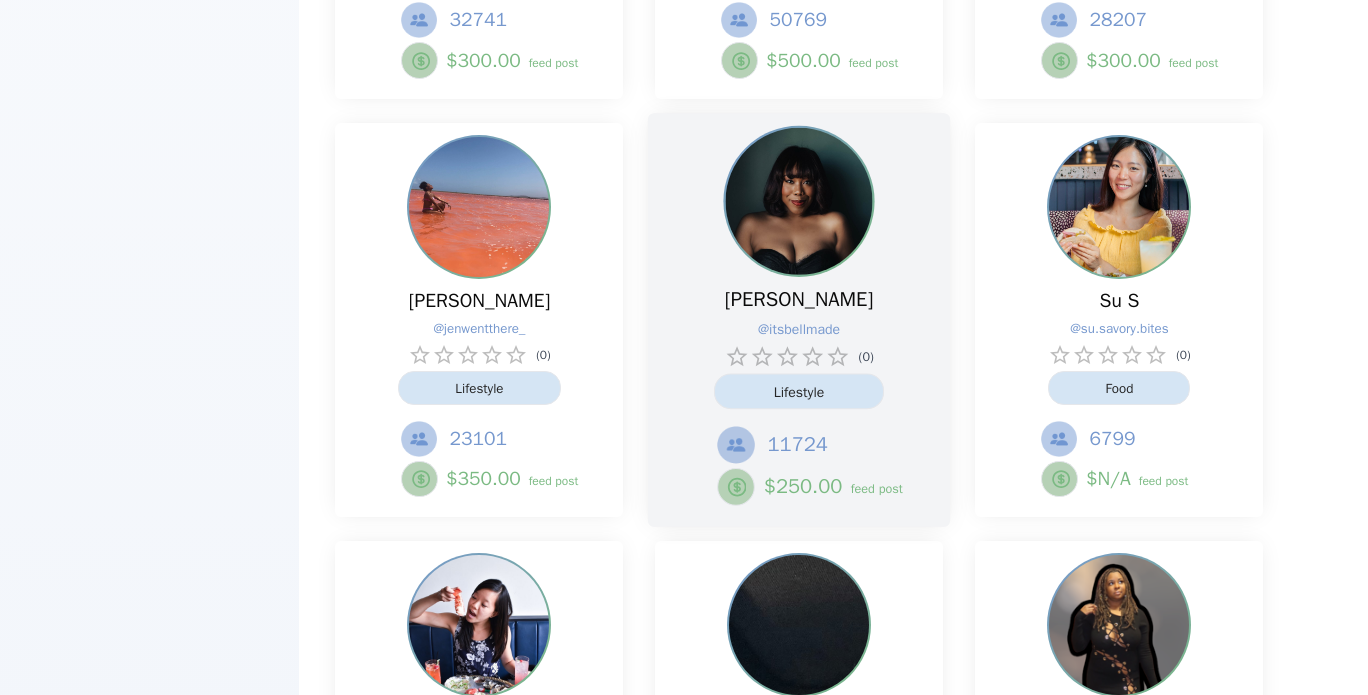 scroll, scrollTop: 1800, scrollLeft: 0, axis: vertical 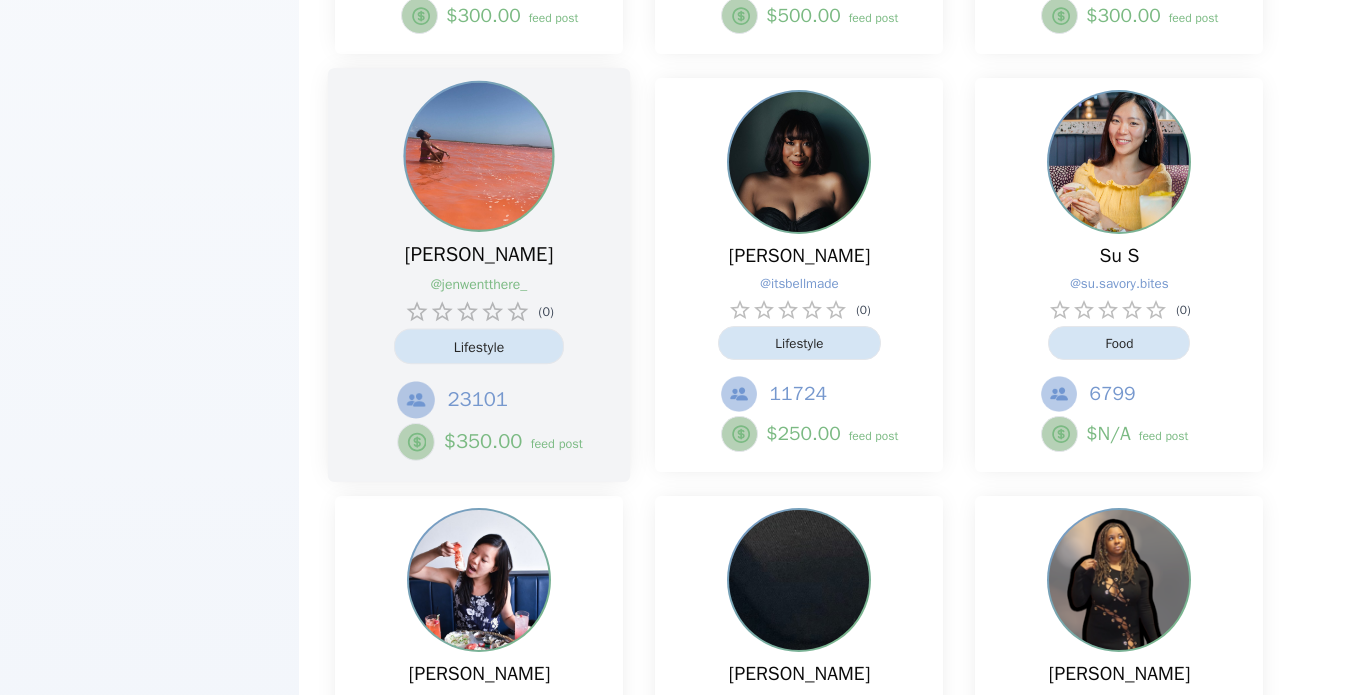 click on "@ jenwentthere_" at bounding box center (469, 284) 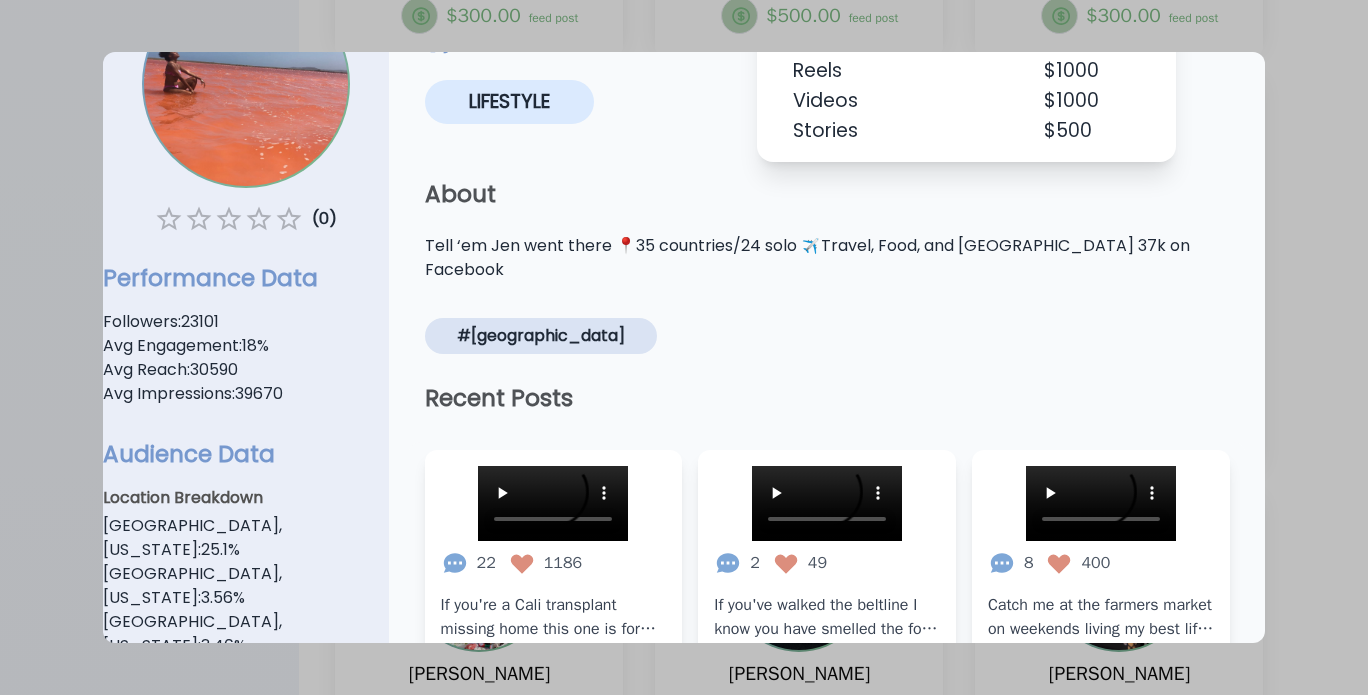 scroll, scrollTop: 0, scrollLeft: 0, axis: both 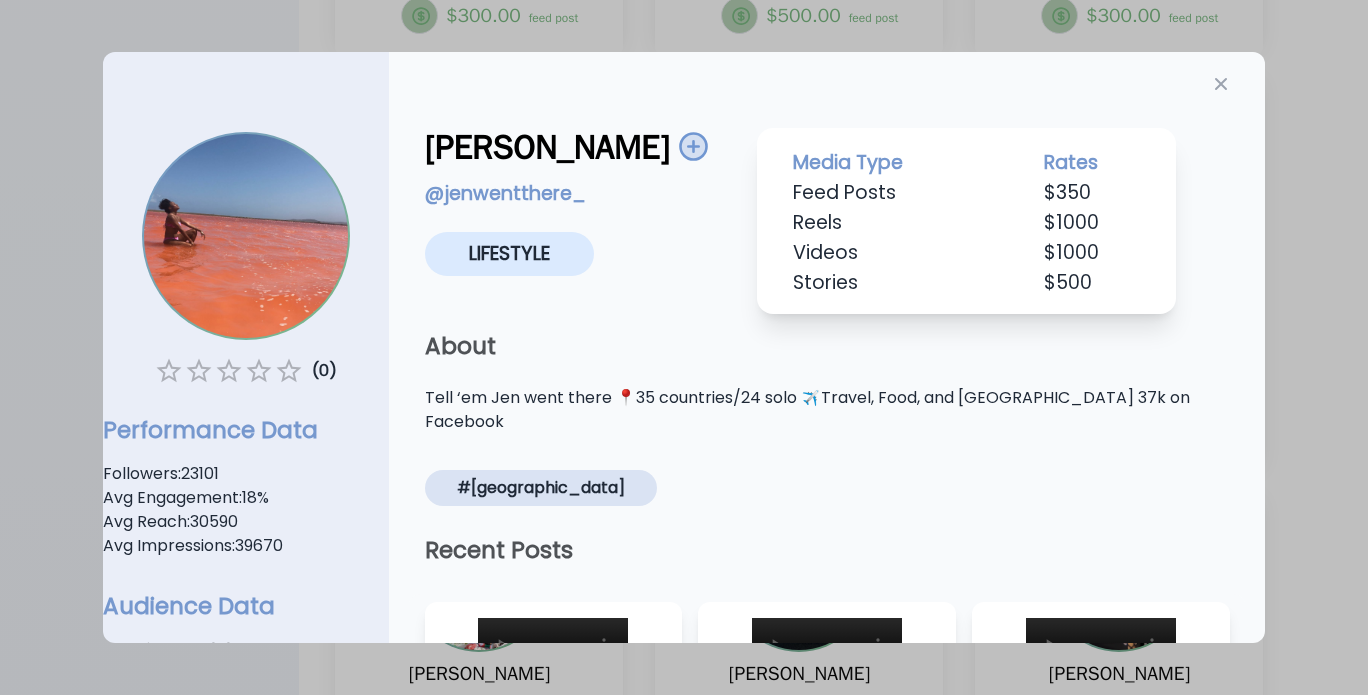 click at bounding box center [684, 347] 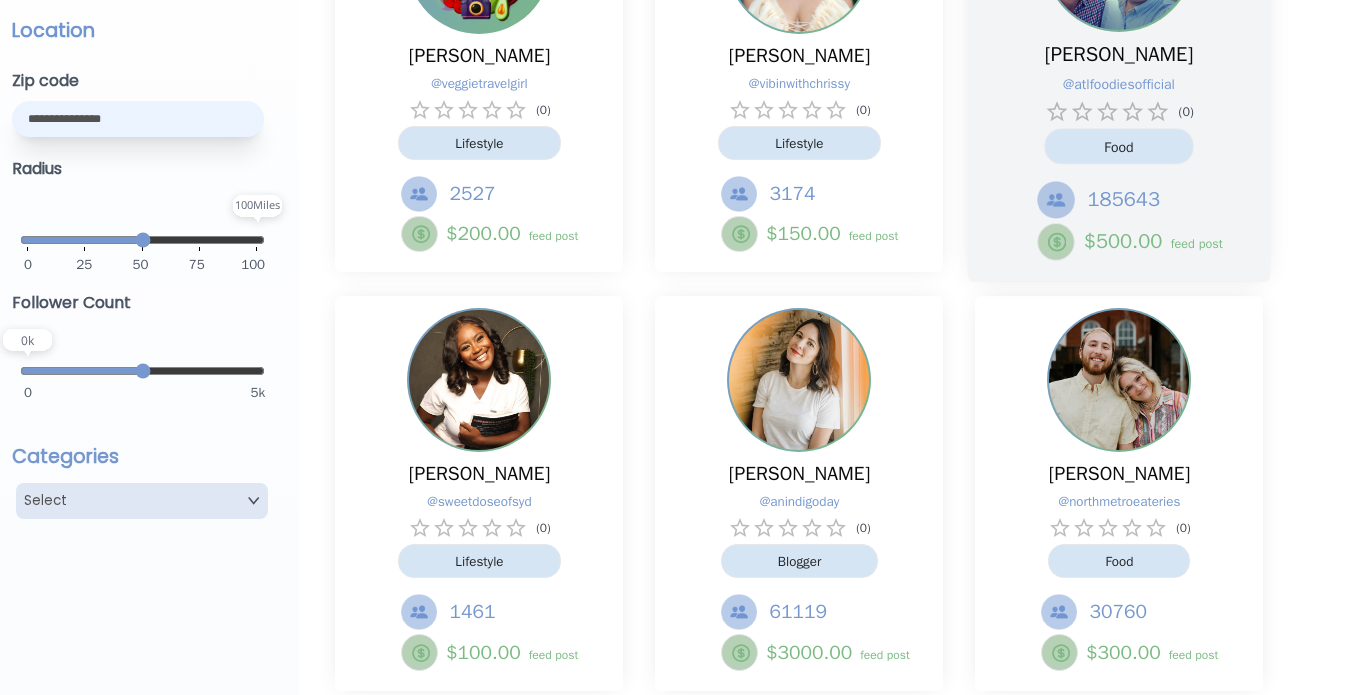 scroll, scrollTop: 400, scrollLeft: 0, axis: vertical 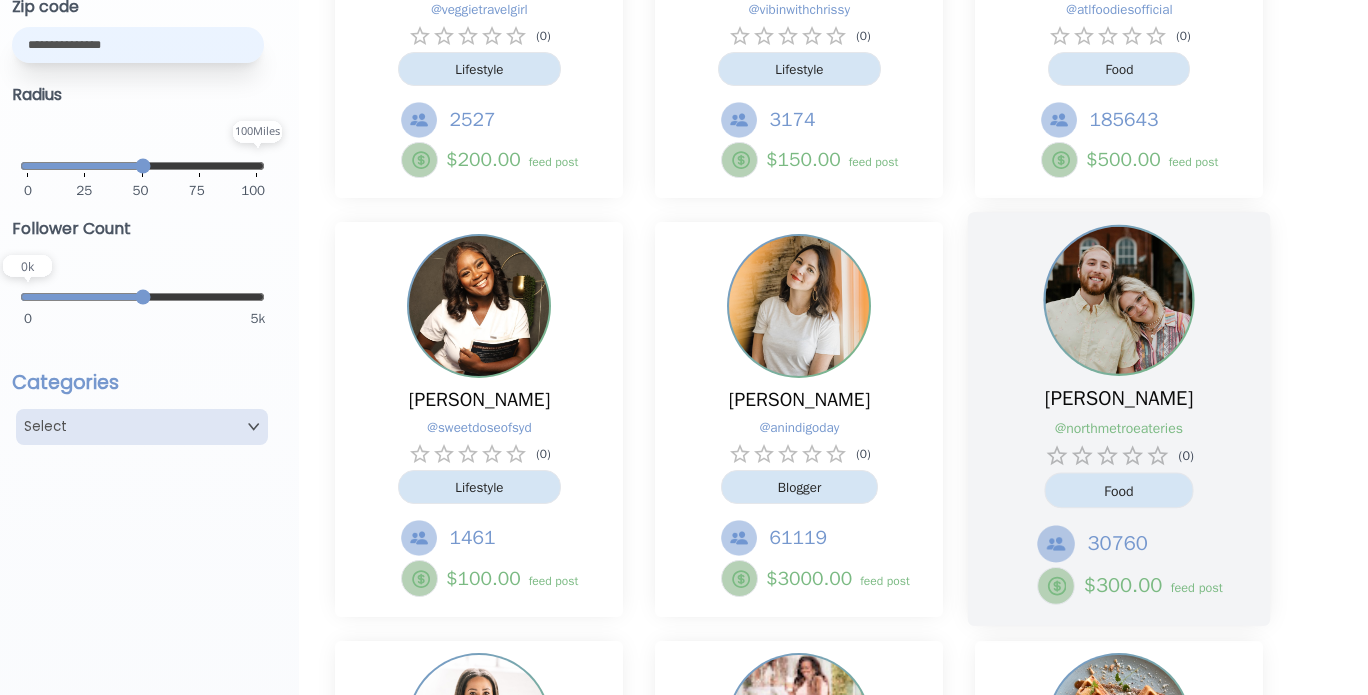click on "@ northmetroeateries" at bounding box center [1108, 428] 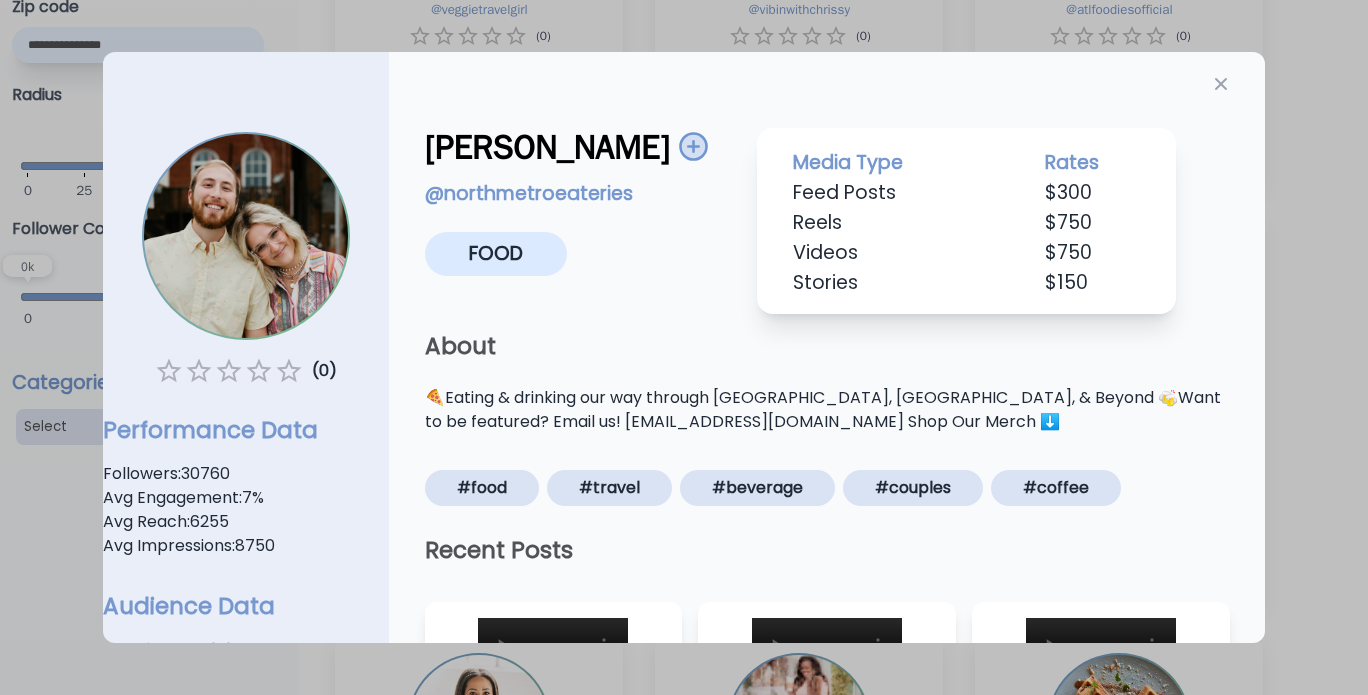 click at bounding box center (684, 347) 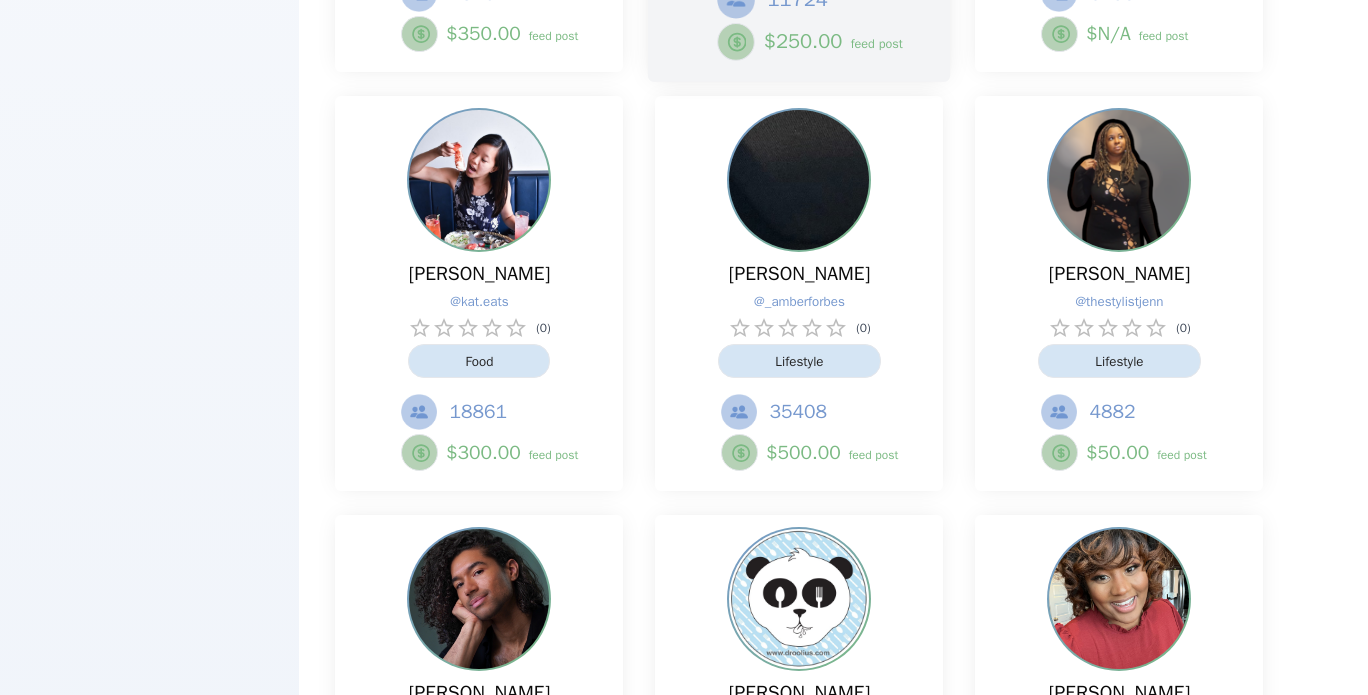 scroll, scrollTop: 1900, scrollLeft: 0, axis: vertical 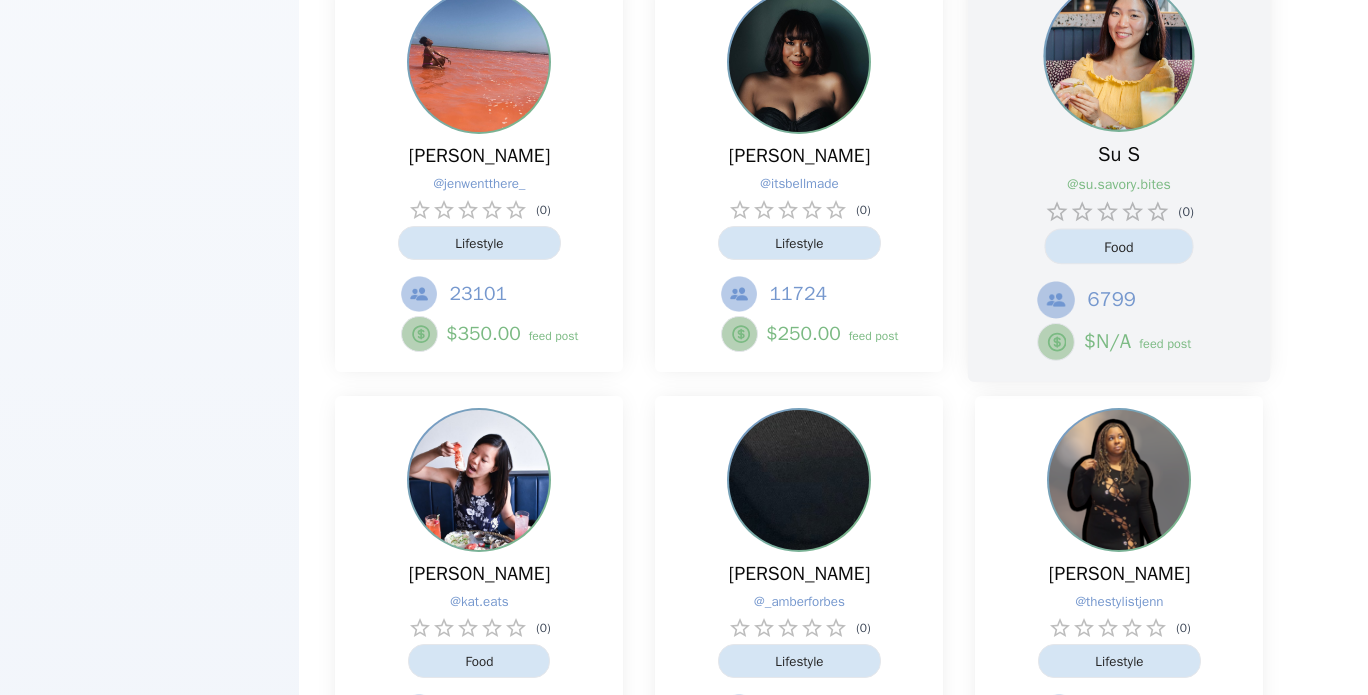 click on "@ su.savory.bites" at bounding box center (1109, 184) 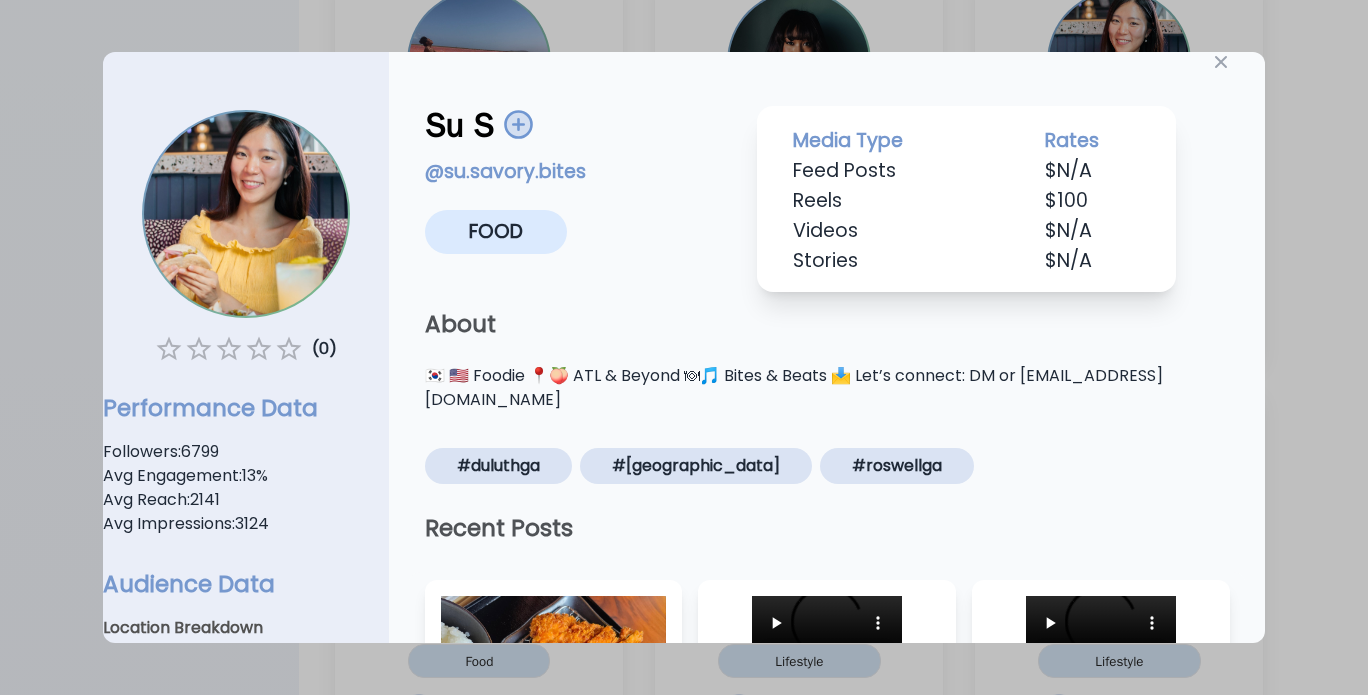 scroll, scrollTop: 0, scrollLeft: 0, axis: both 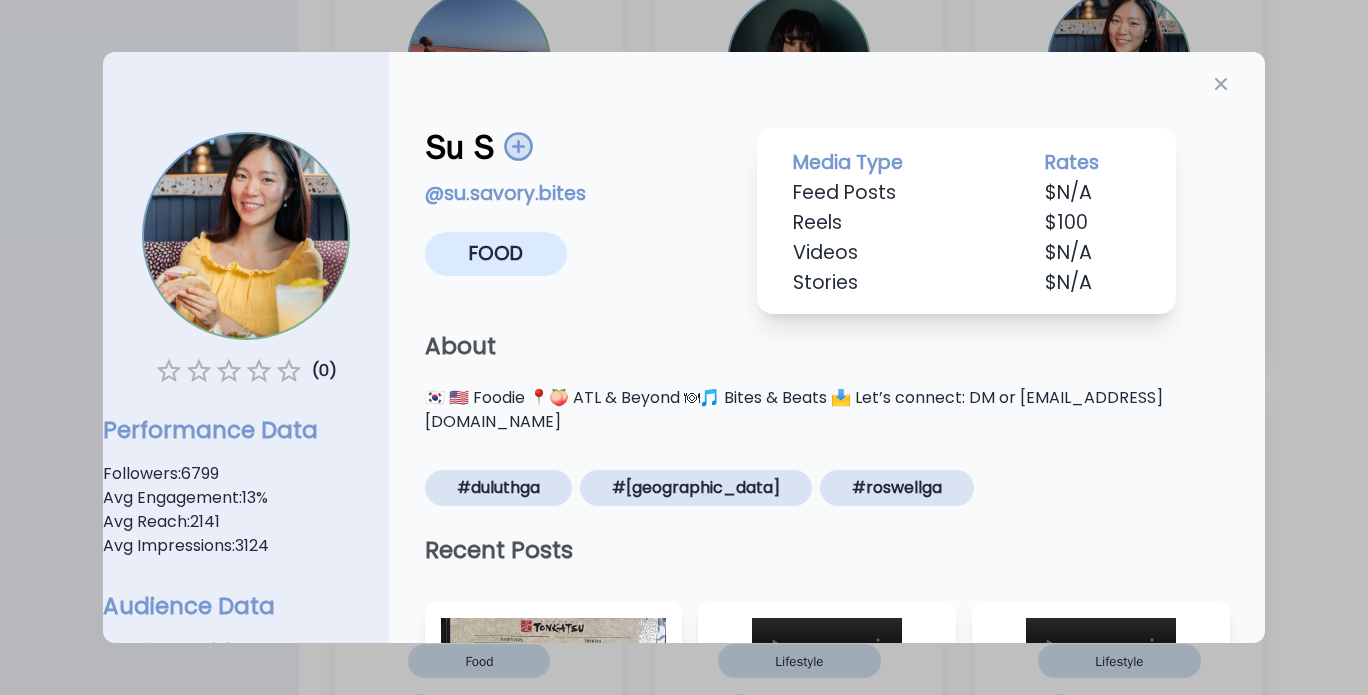 click at bounding box center (684, 347) 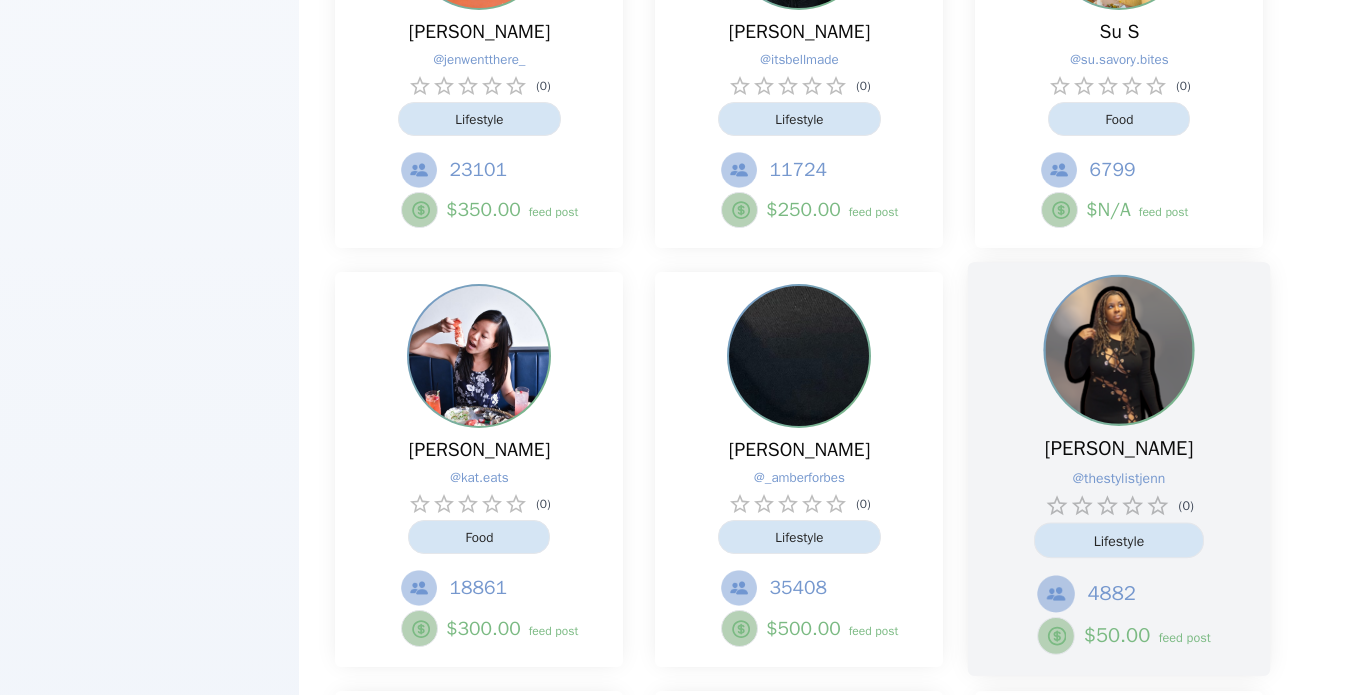 scroll, scrollTop: 2200, scrollLeft: 0, axis: vertical 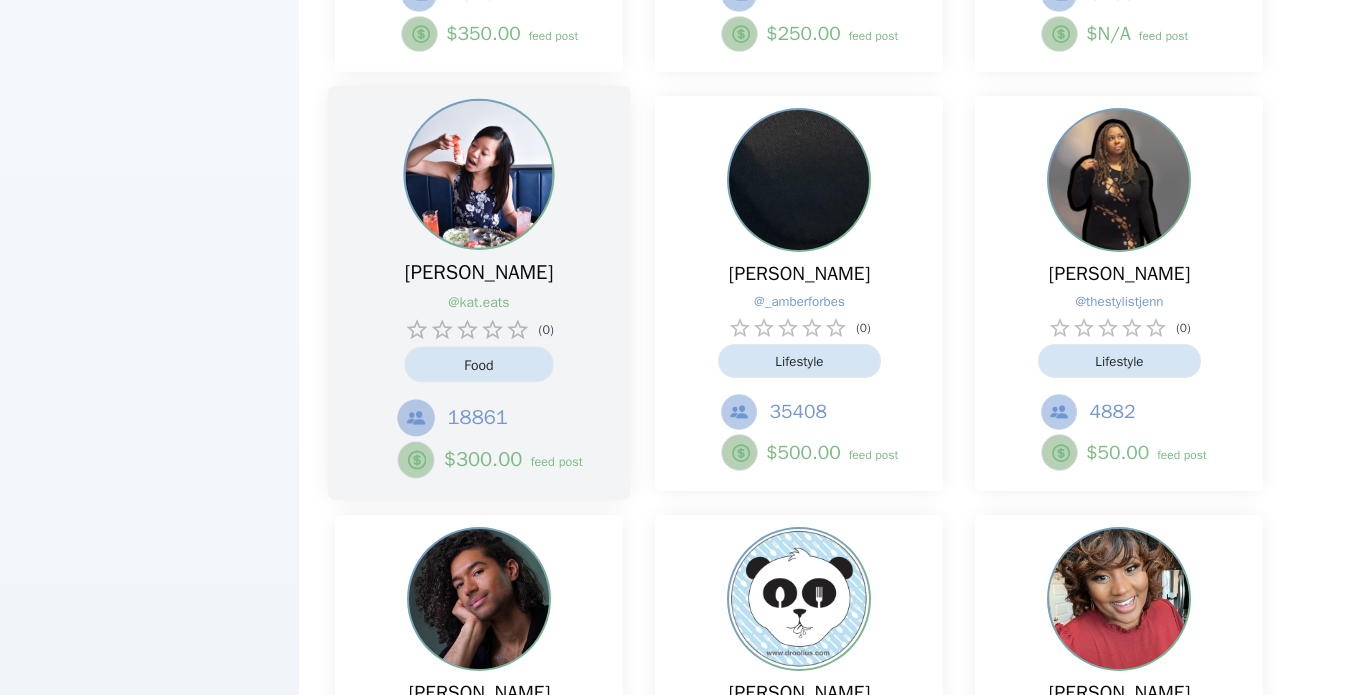 click on "@ kat.eats" at bounding box center (469, 302) 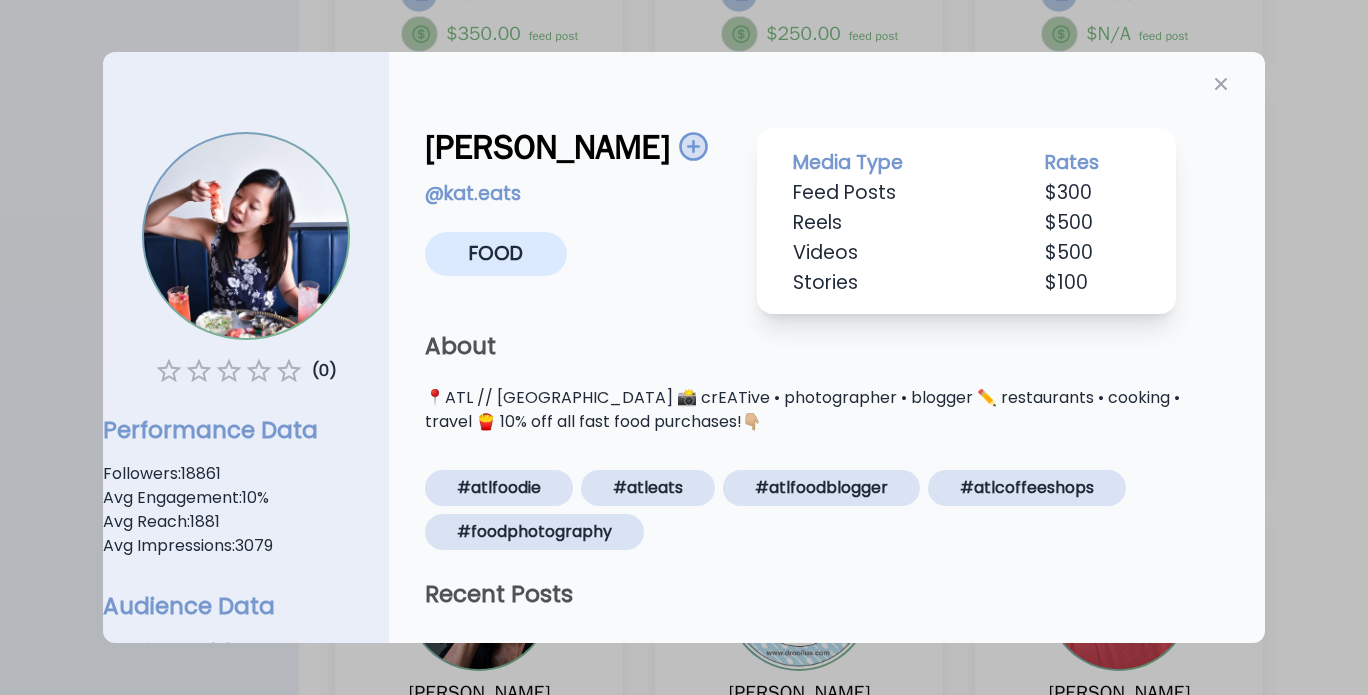 click at bounding box center [684, 347] 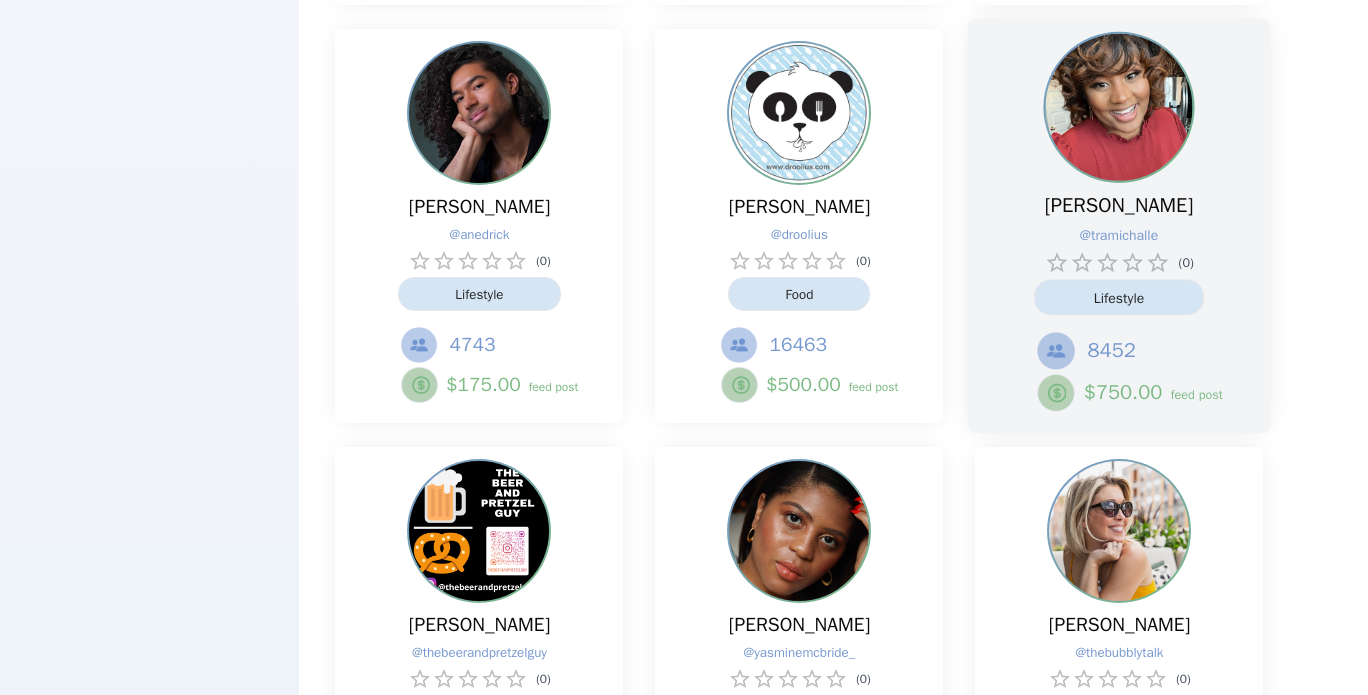 scroll, scrollTop: 2700, scrollLeft: 0, axis: vertical 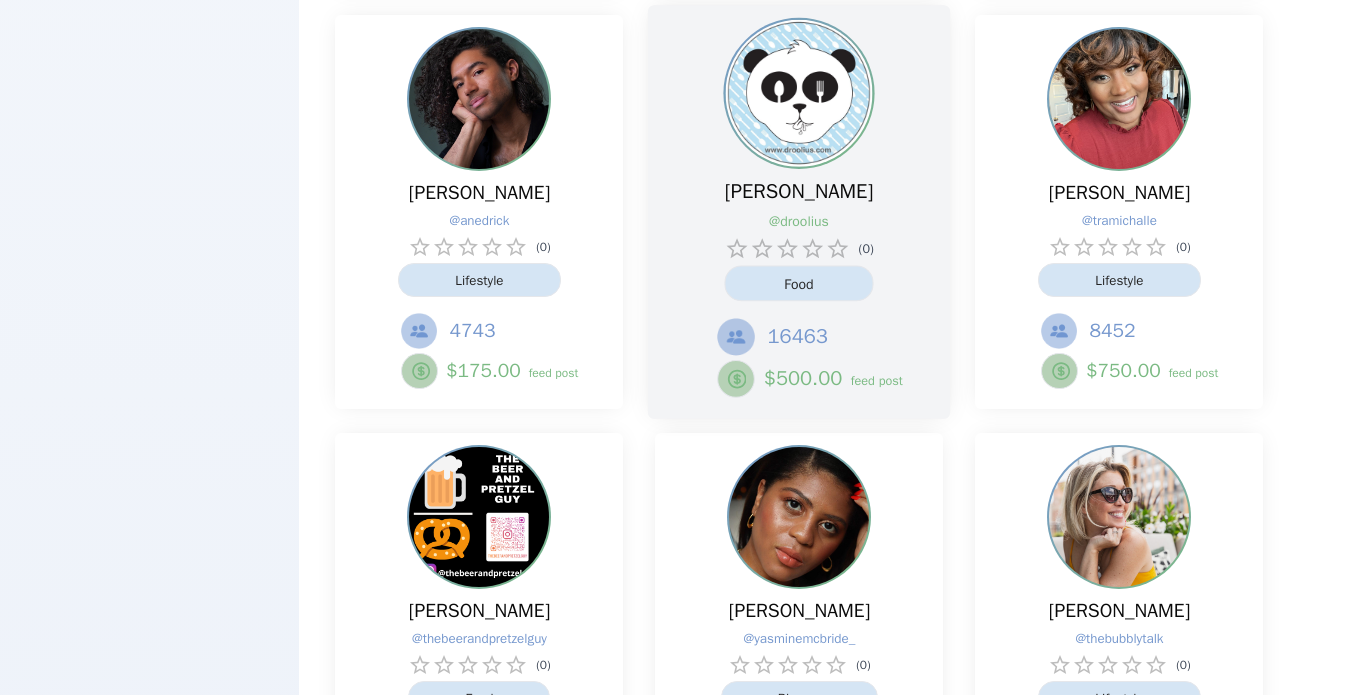 click on "@ droolius" at bounding box center (789, 221) 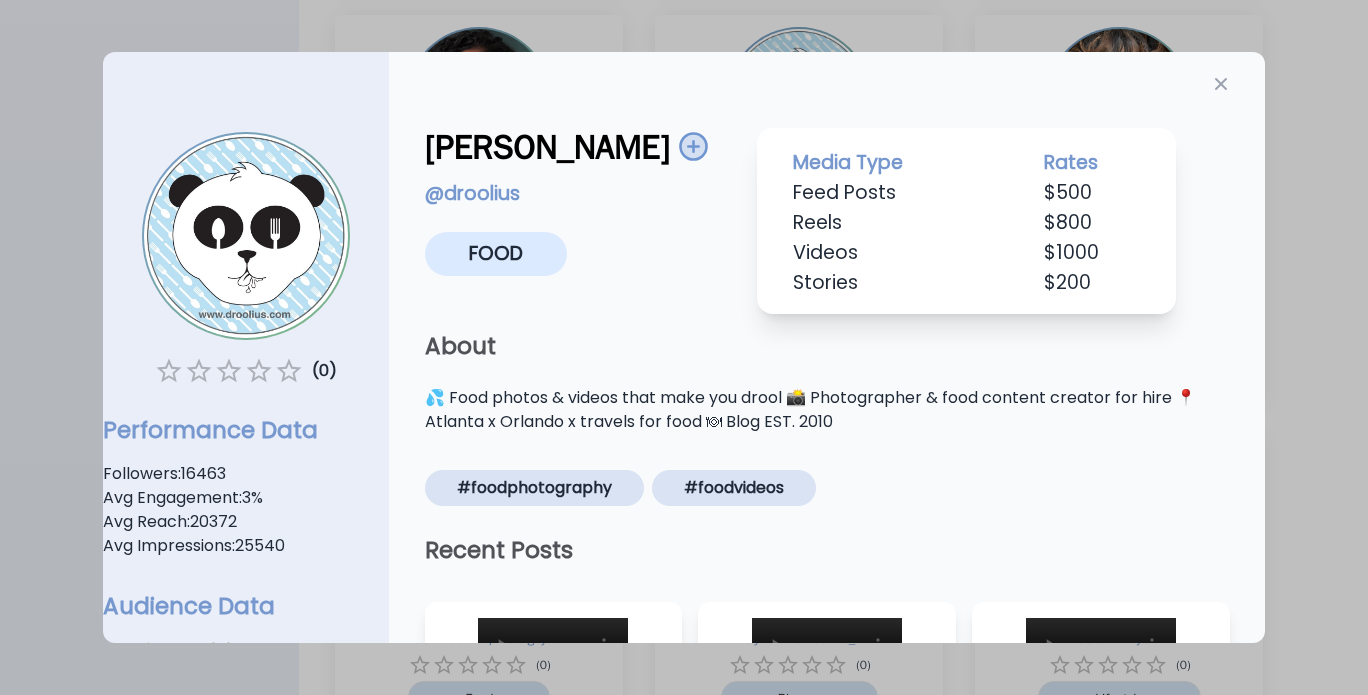 click on "@ droolius" at bounding box center [472, 193] 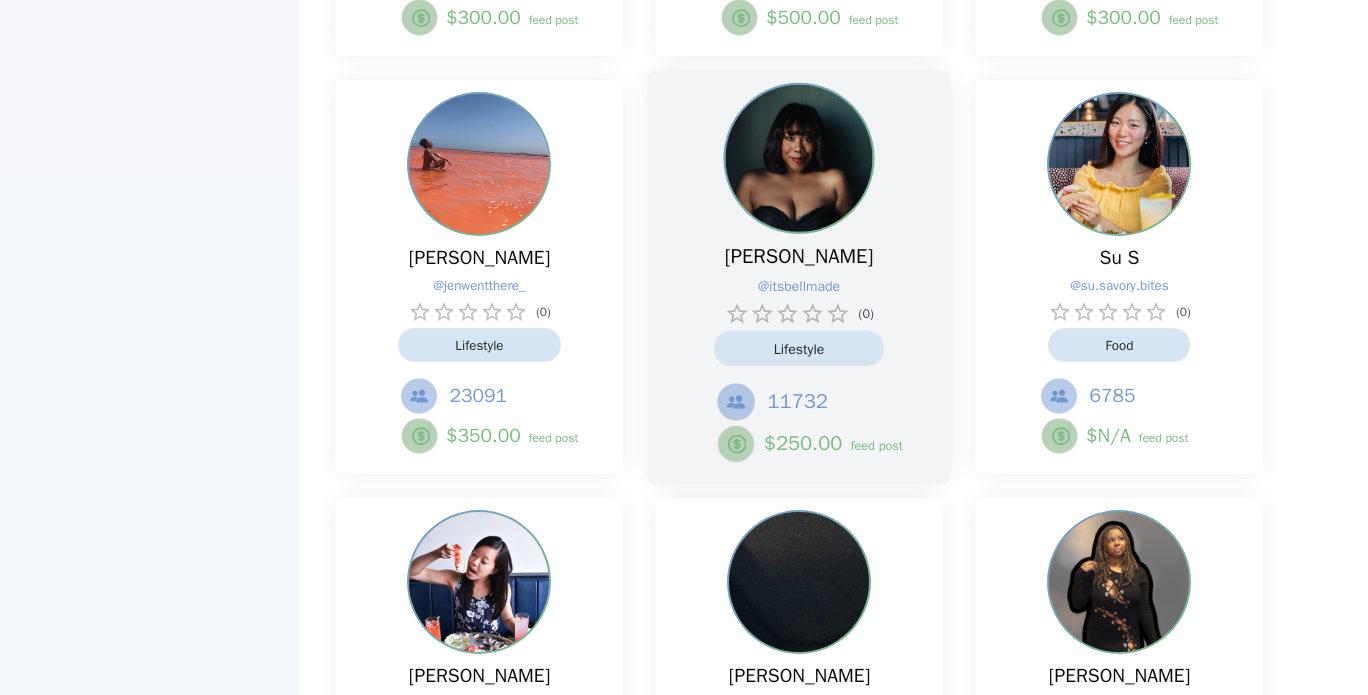 scroll, scrollTop: 1800, scrollLeft: 0, axis: vertical 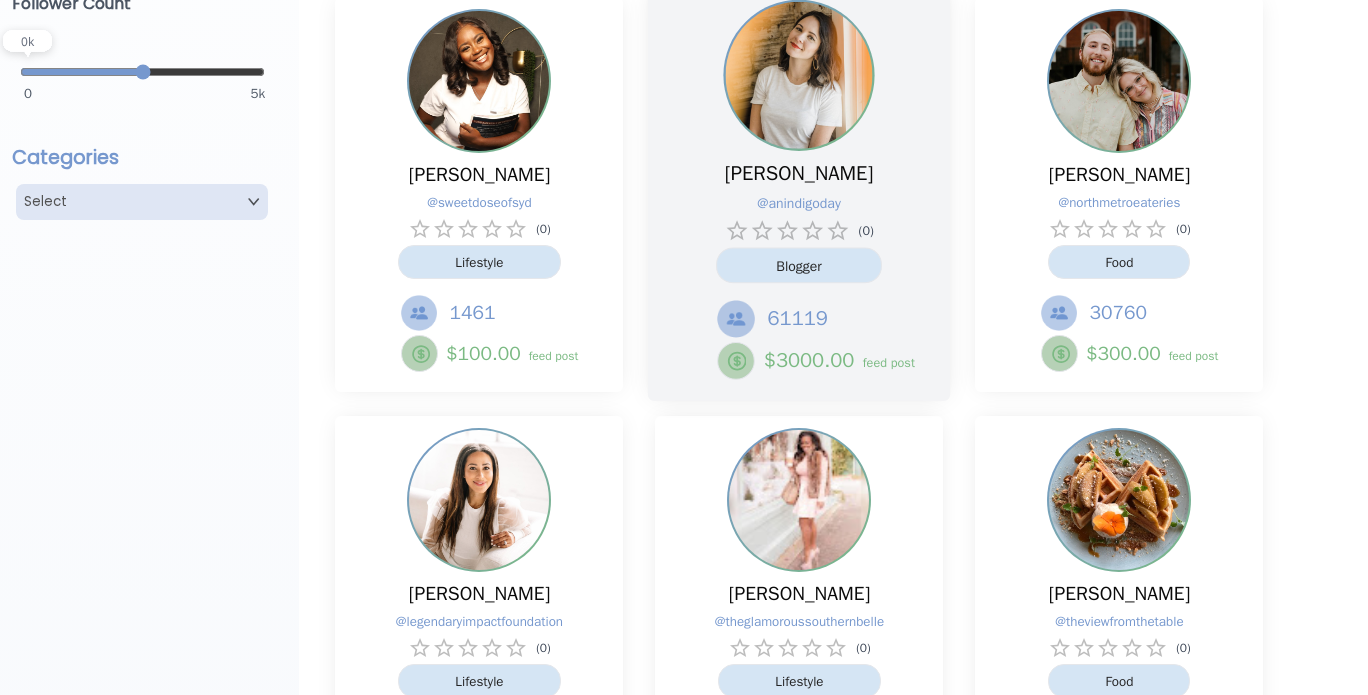 click on "$ 3000.00" at bounding box center (809, 361) 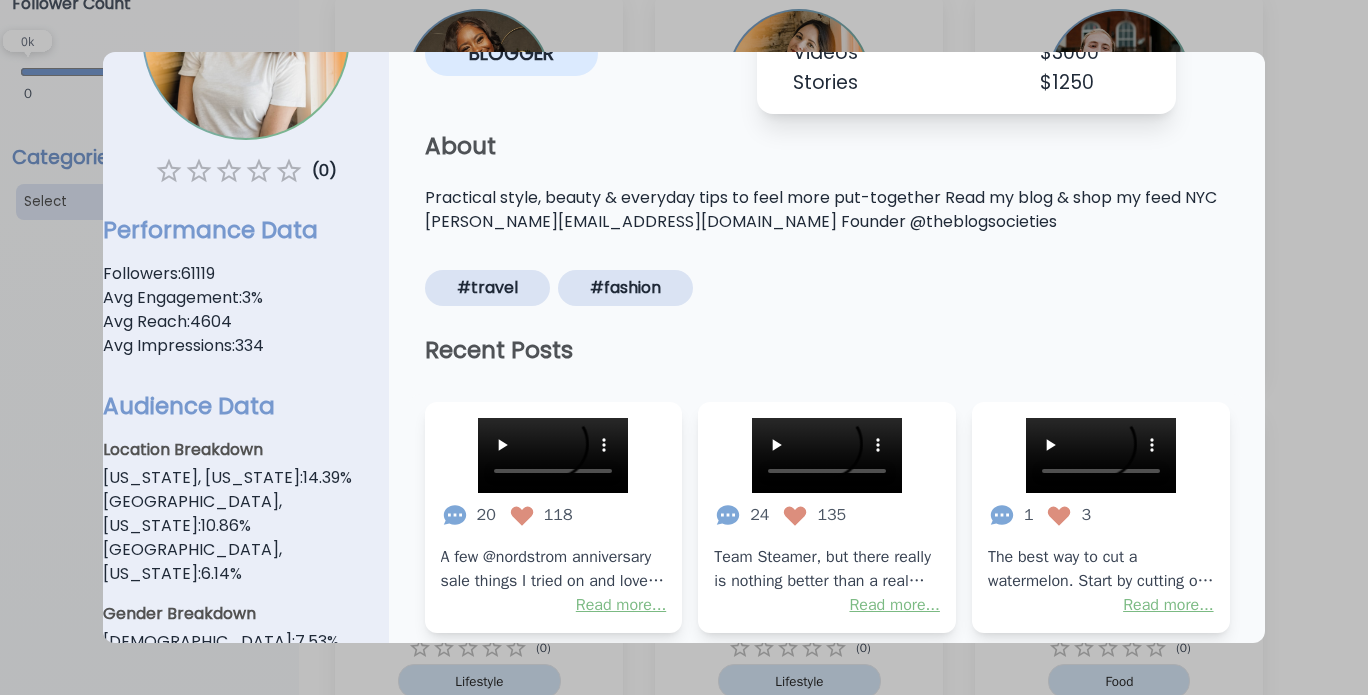 scroll, scrollTop: 0, scrollLeft: 0, axis: both 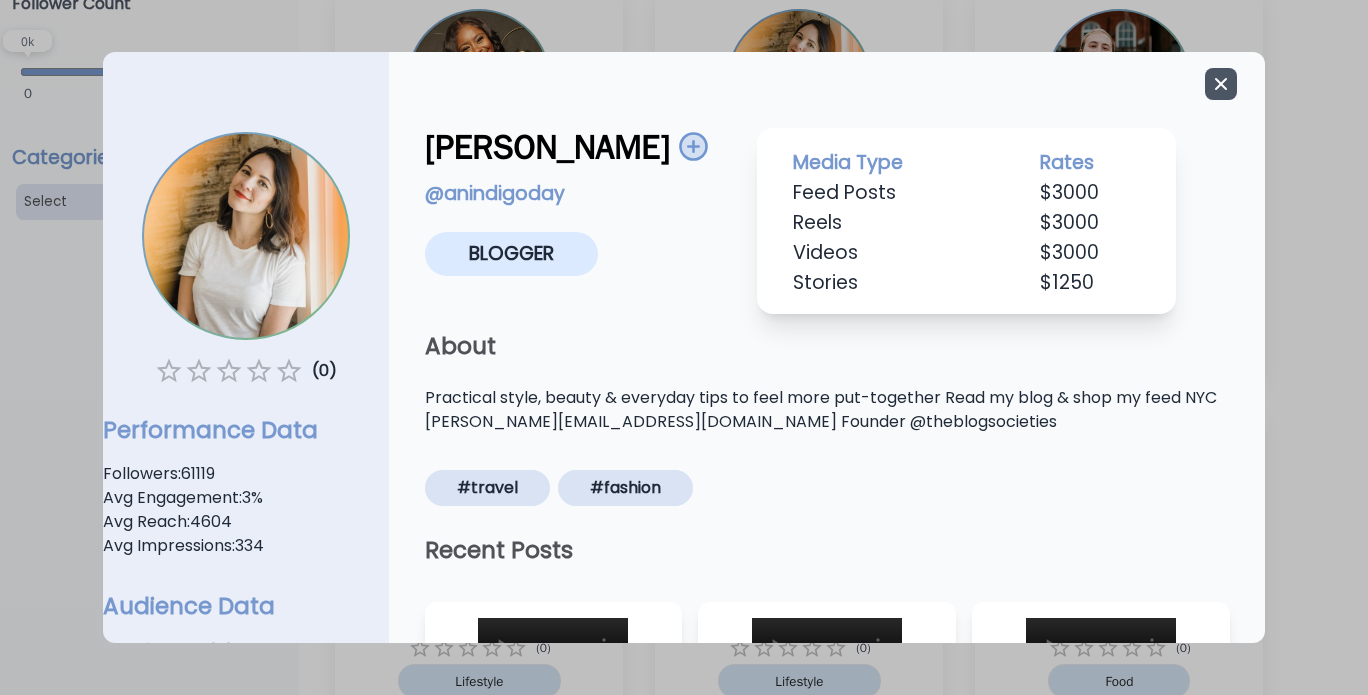 click 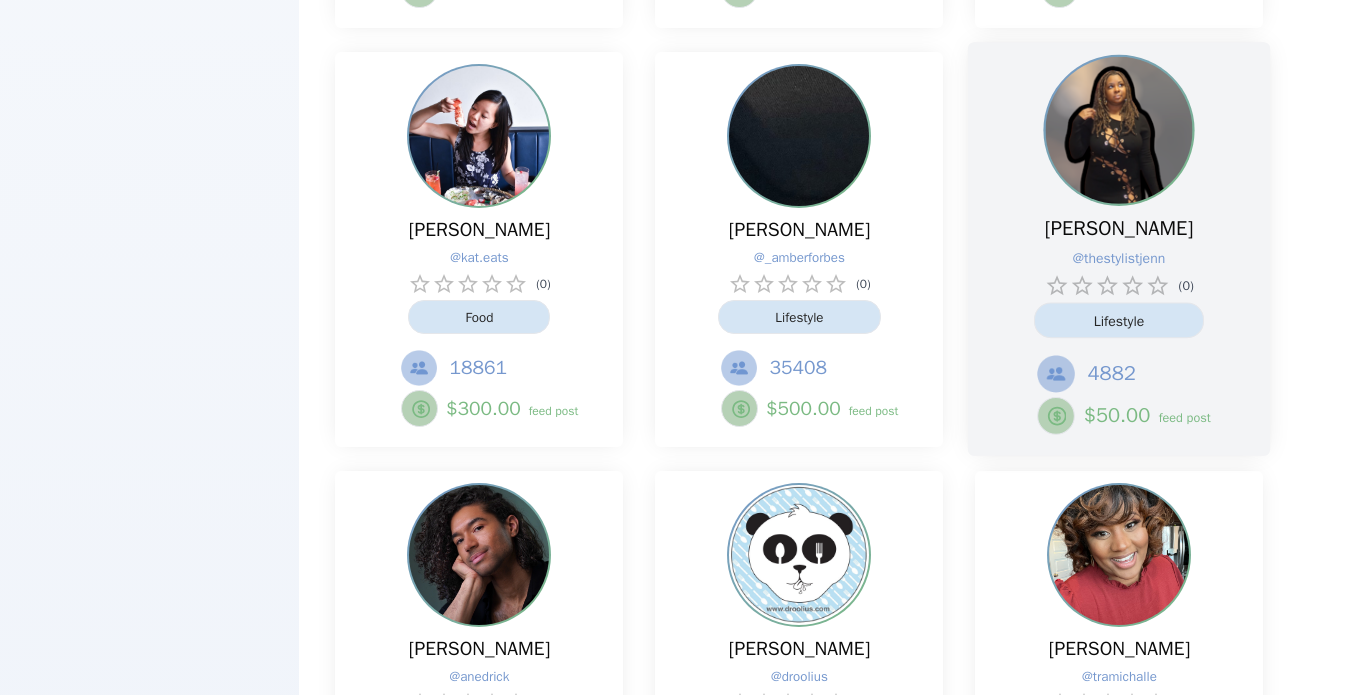 scroll, scrollTop: 2325, scrollLeft: 0, axis: vertical 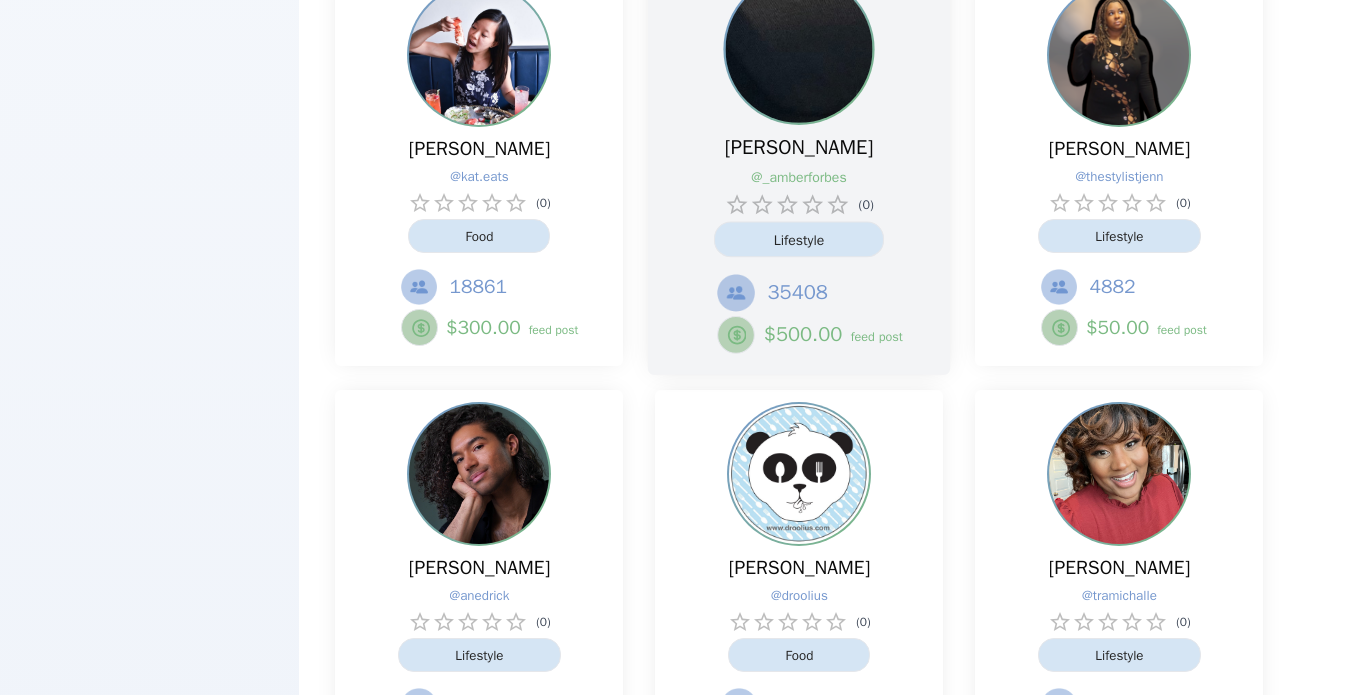 click on "@ _amberforbes" at bounding box center [789, 177] 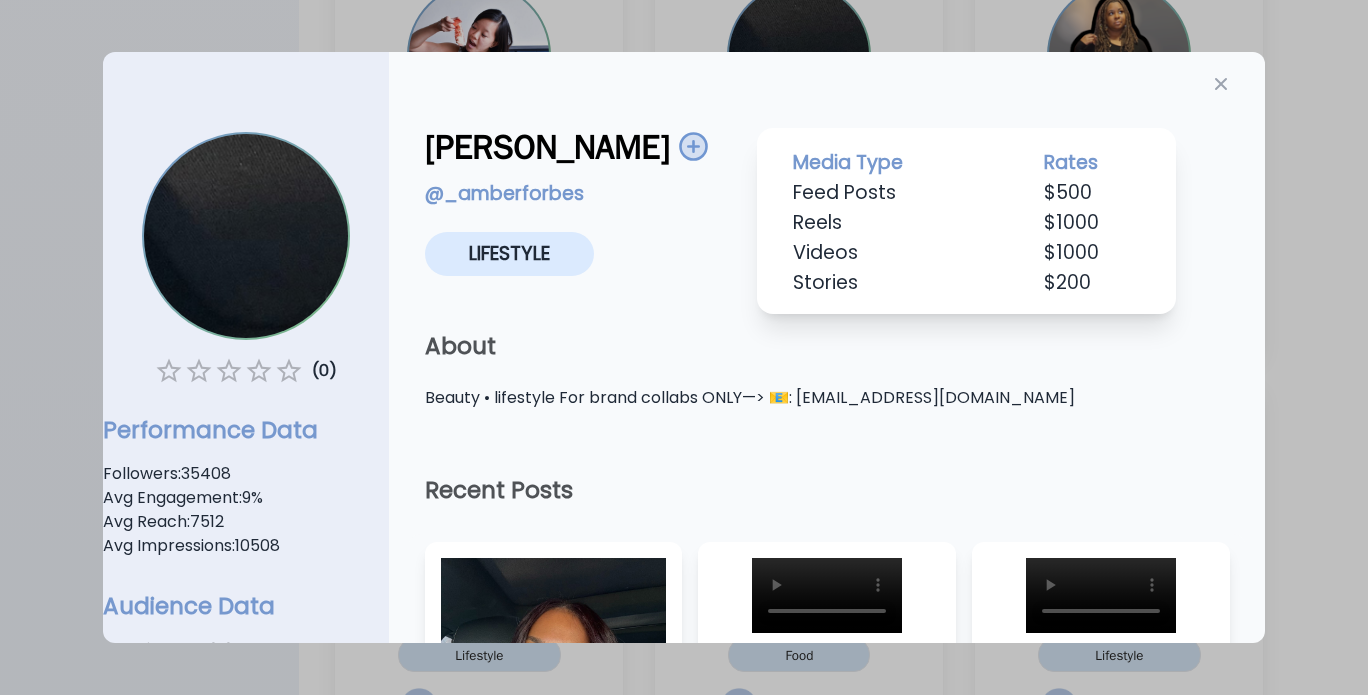 click at bounding box center [684, 347] 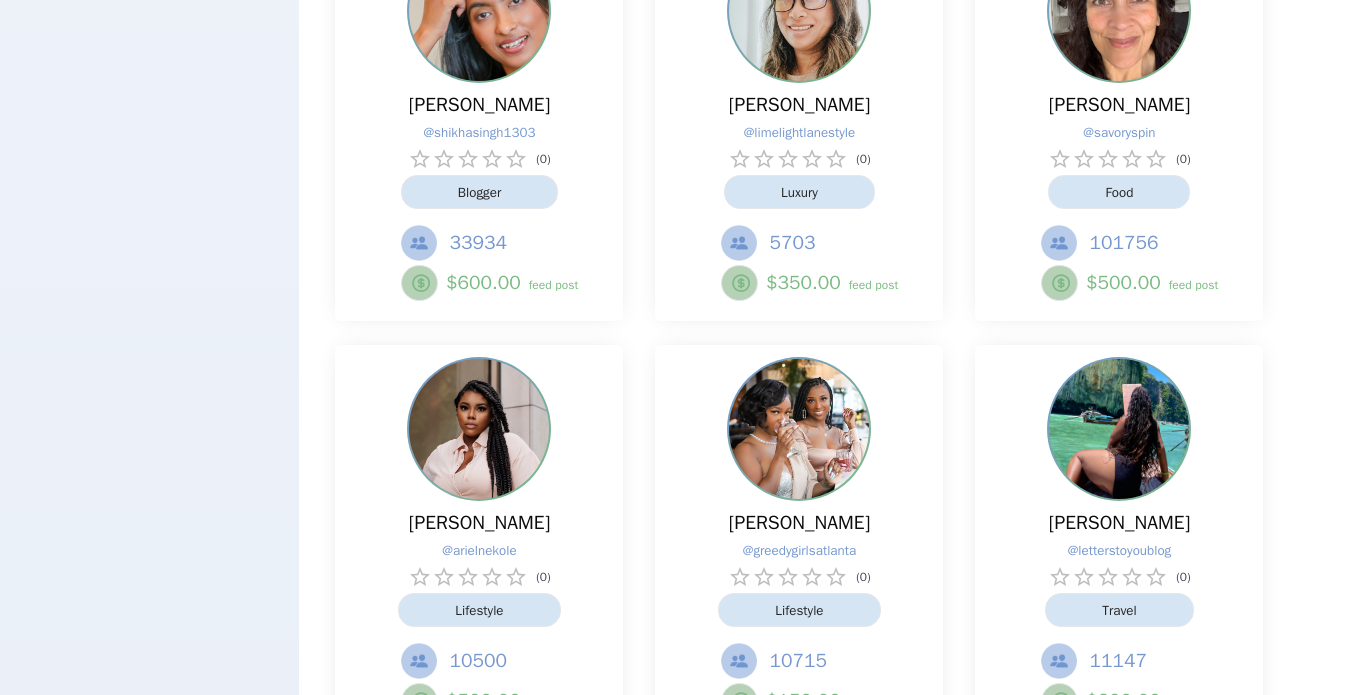 scroll, scrollTop: 3625, scrollLeft: 0, axis: vertical 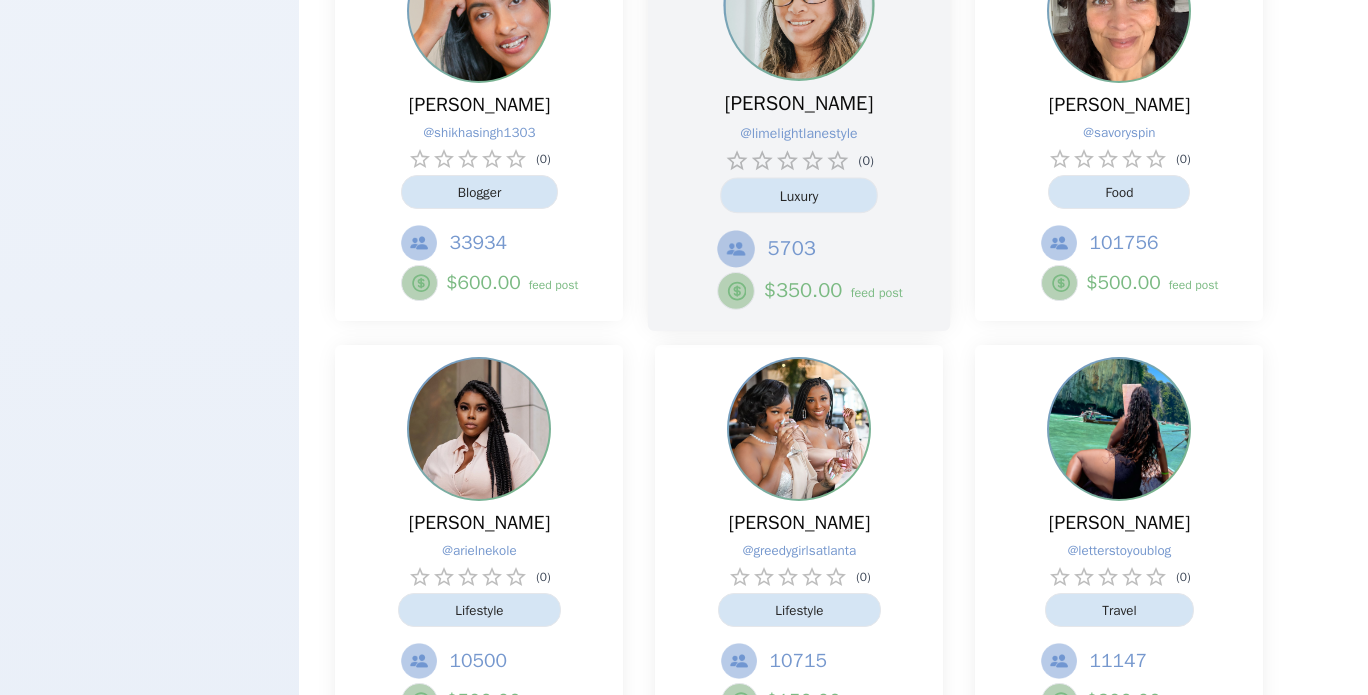 click on "[PERSON_NAME] @ limelightlanestyle ( 0 ) Luxury 5703 $ 350.00 feed post" at bounding box center (799, 124) 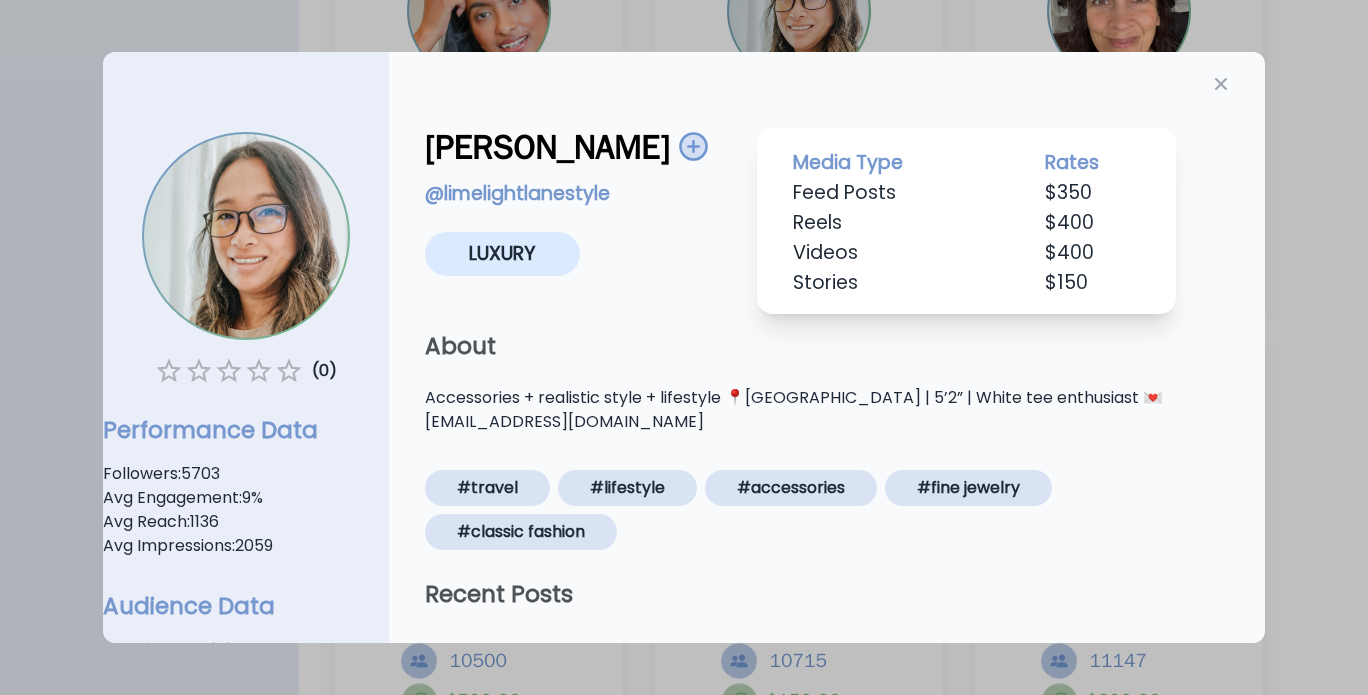 click at bounding box center [684, 347] 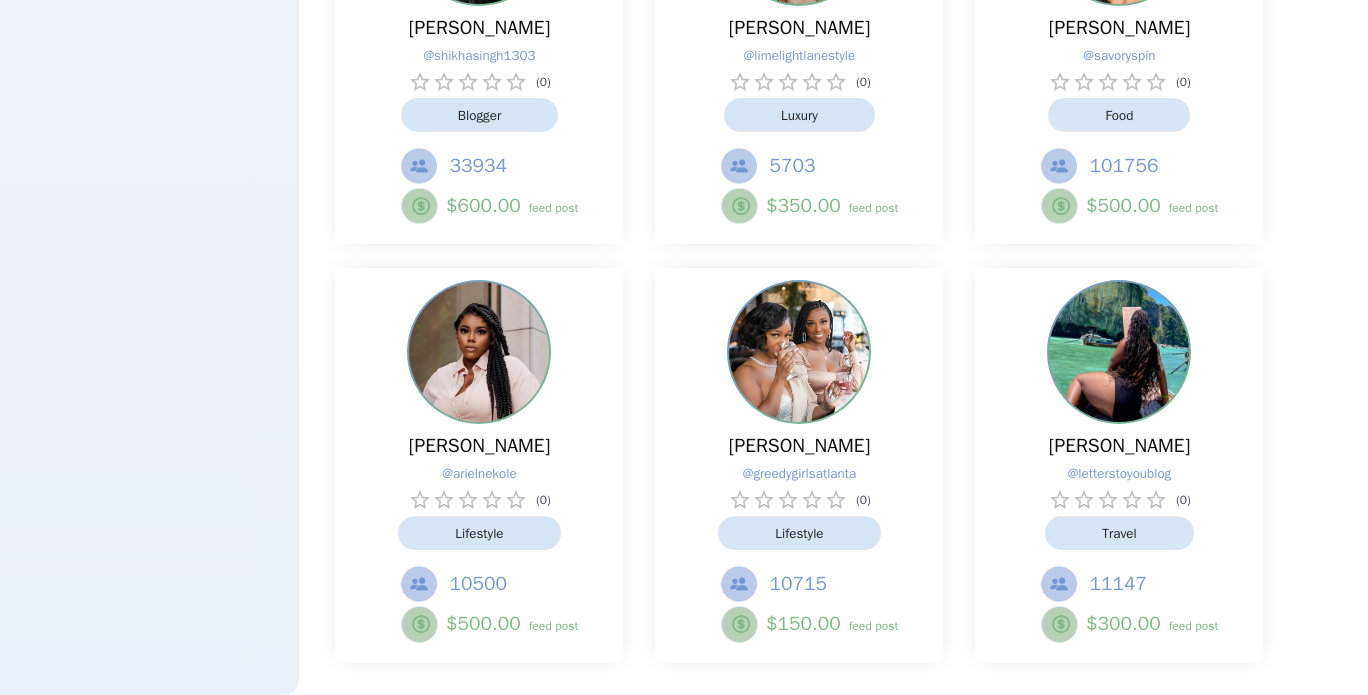 scroll, scrollTop: 3725, scrollLeft: 0, axis: vertical 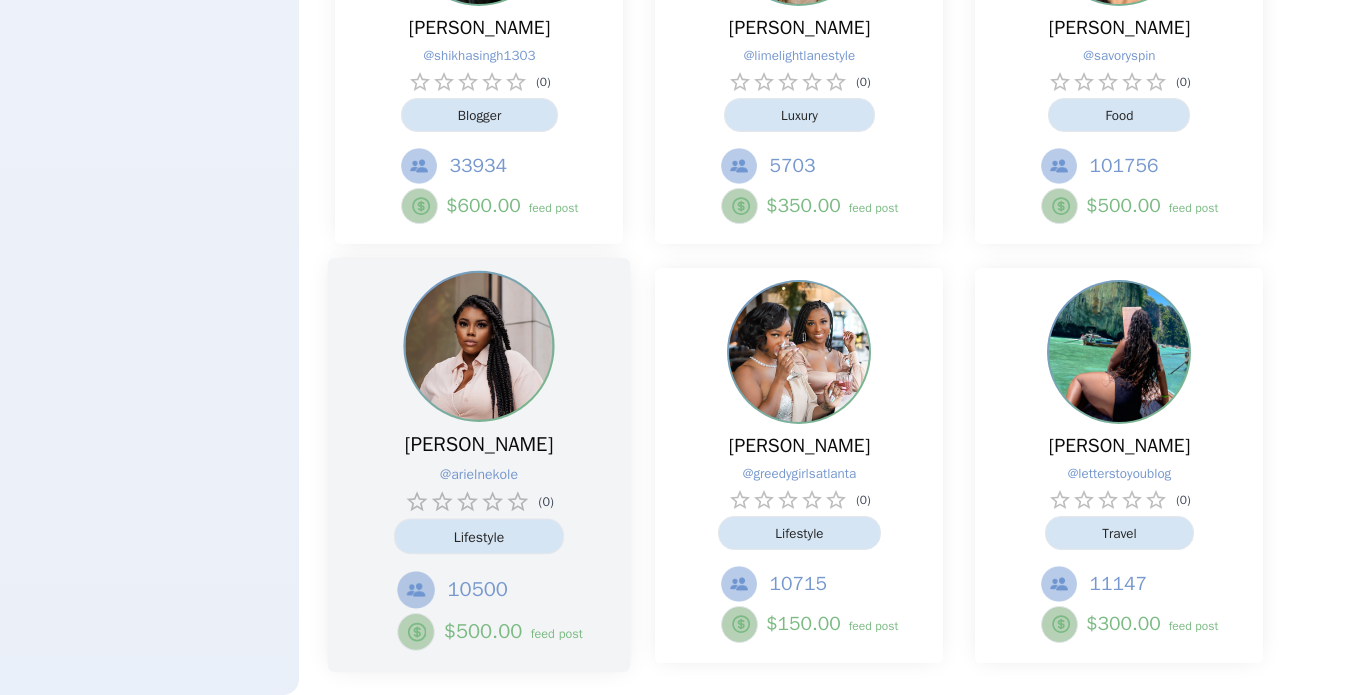 click at bounding box center [479, 346] 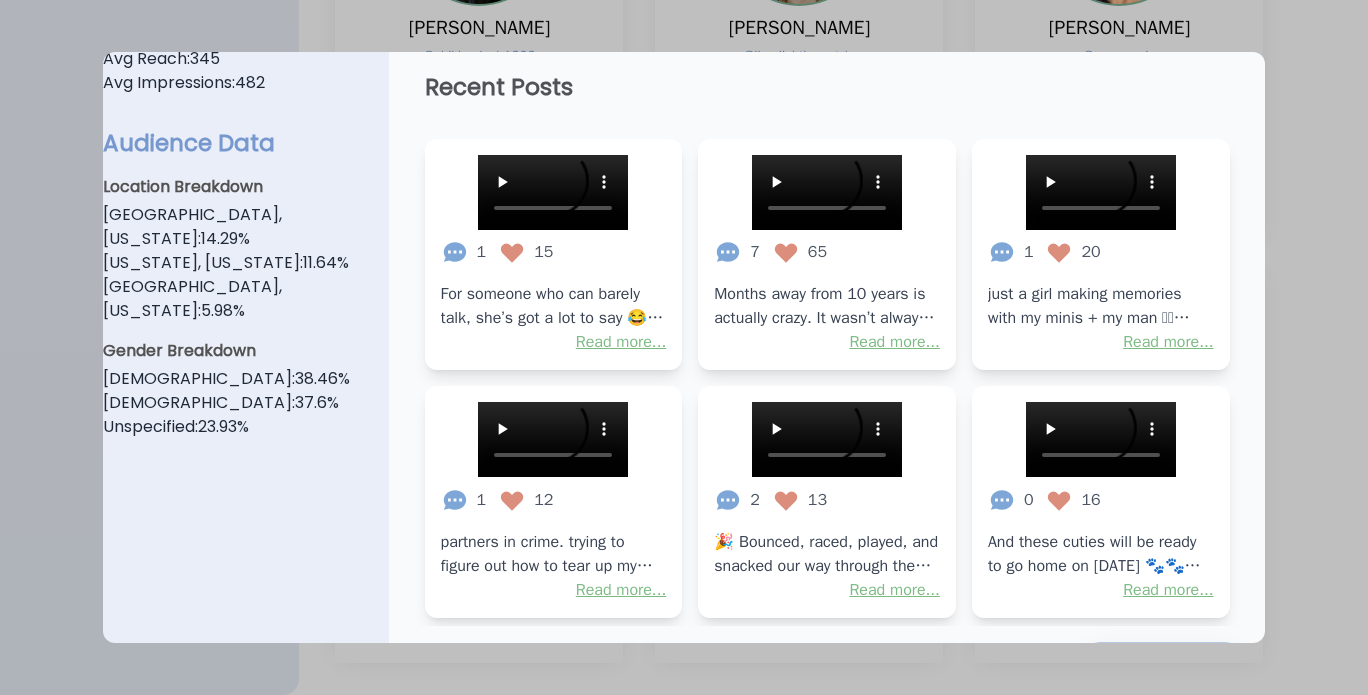 scroll, scrollTop: 500, scrollLeft: 0, axis: vertical 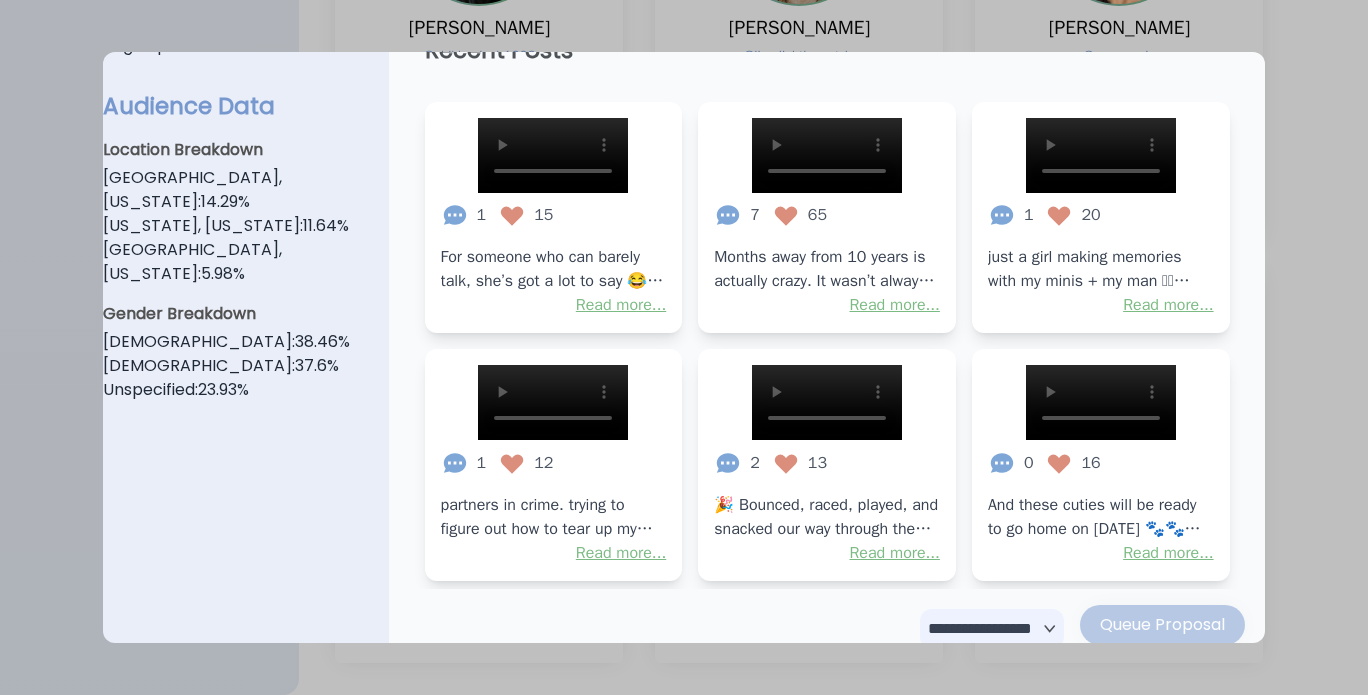 click at bounding box center (684, 347) 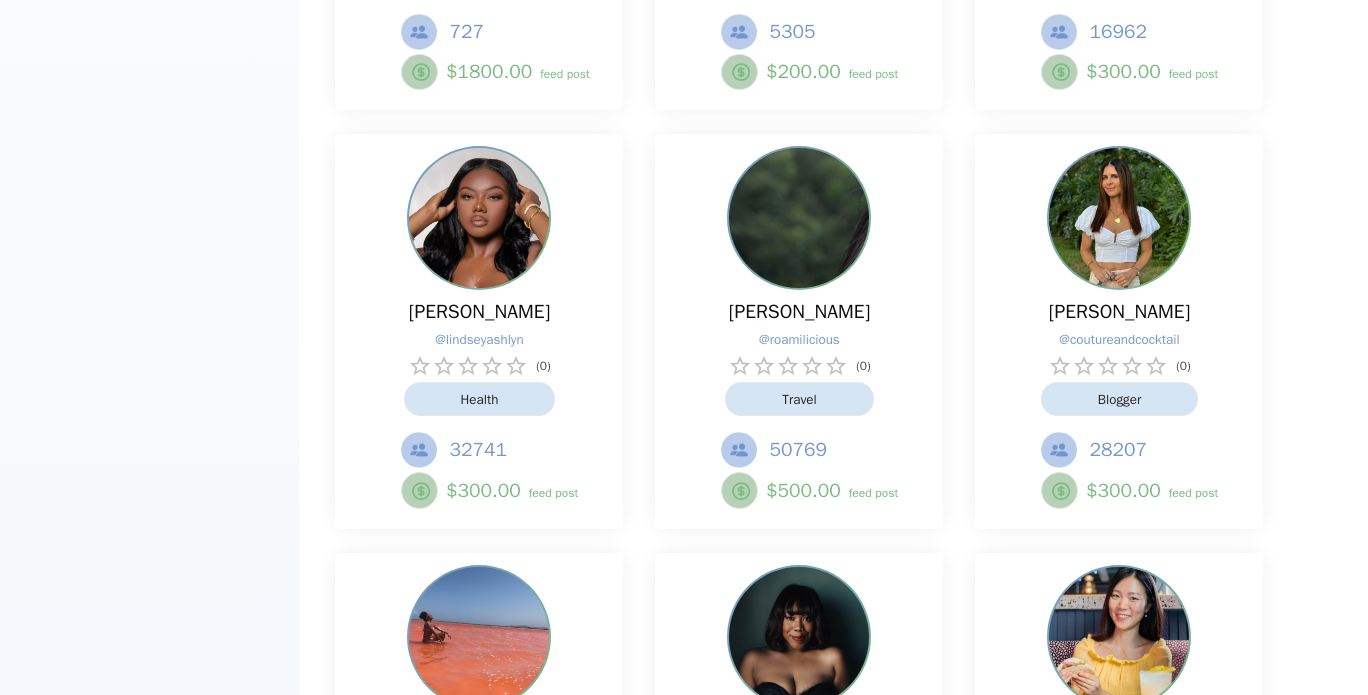 scroll, scrollTop: 1725, scrollLeft: 0, axis: vertical 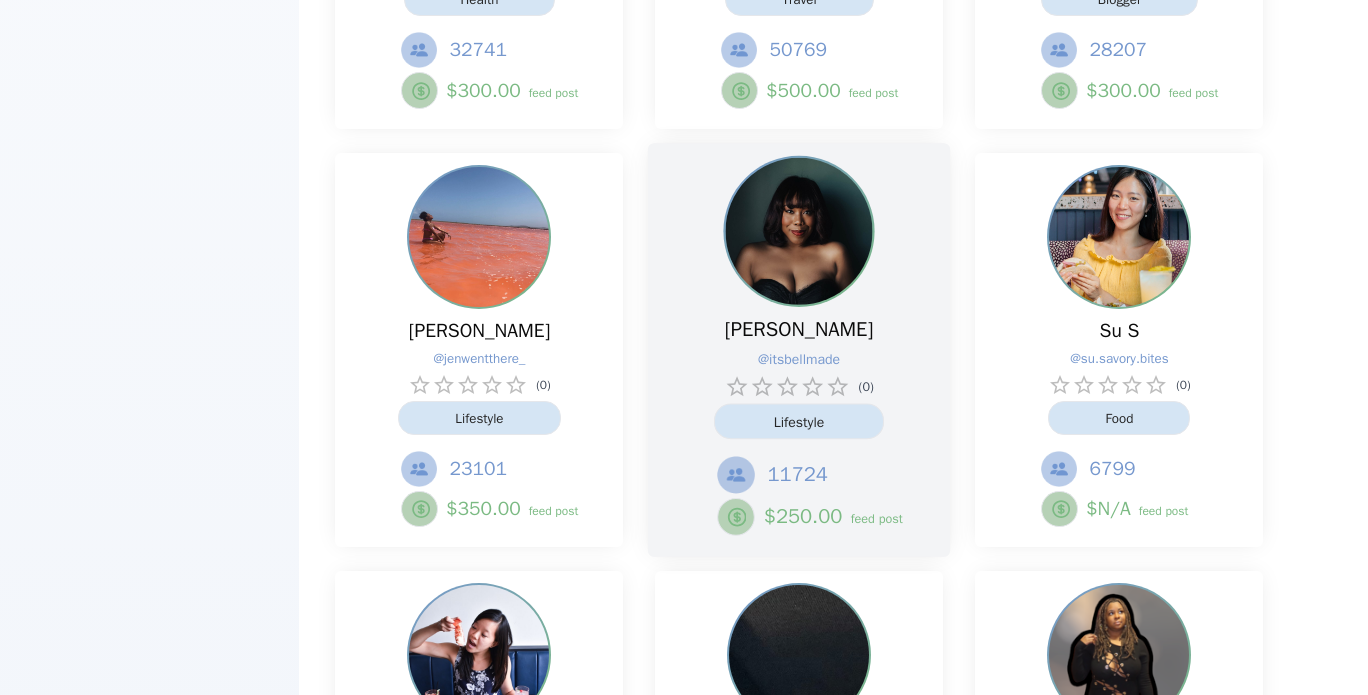 click on "[PERSON_NAME] @ itsbellmade ( 0 ) Lifestyle 11724 $ 250.00 feed post" at bounding box center (799, 426) 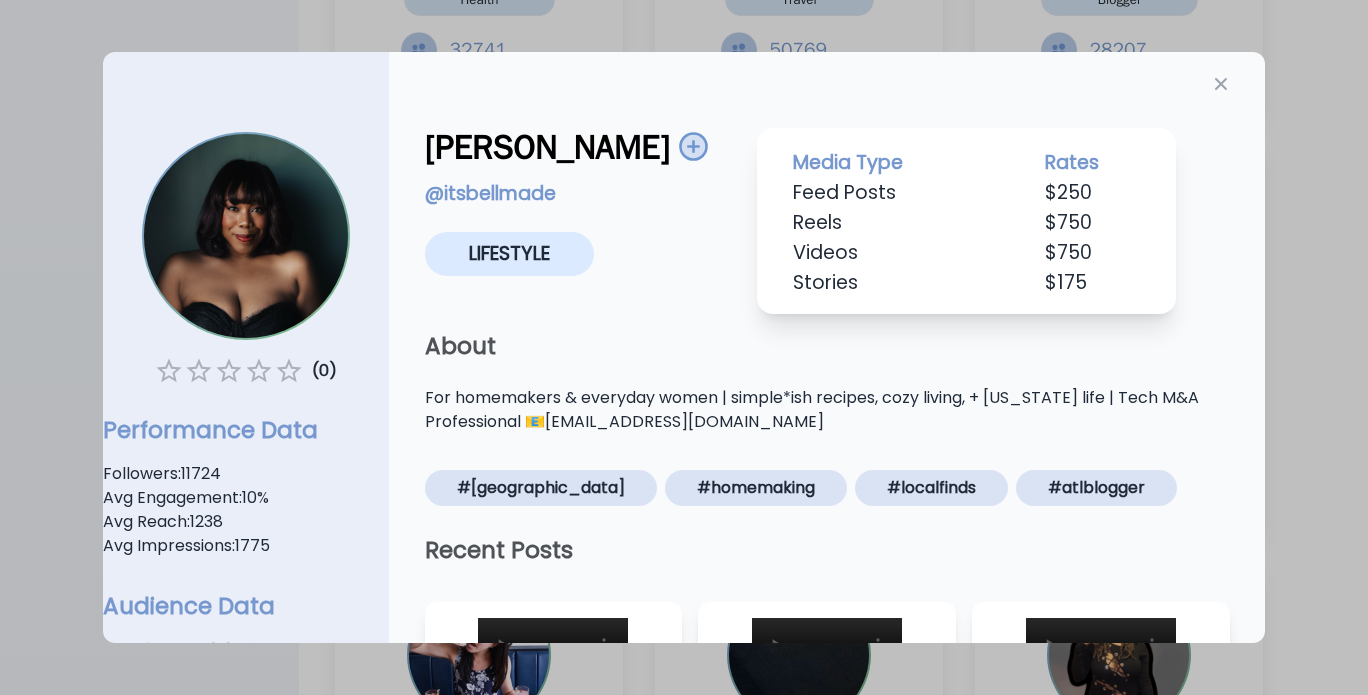 click at bounding box center (684, 347) 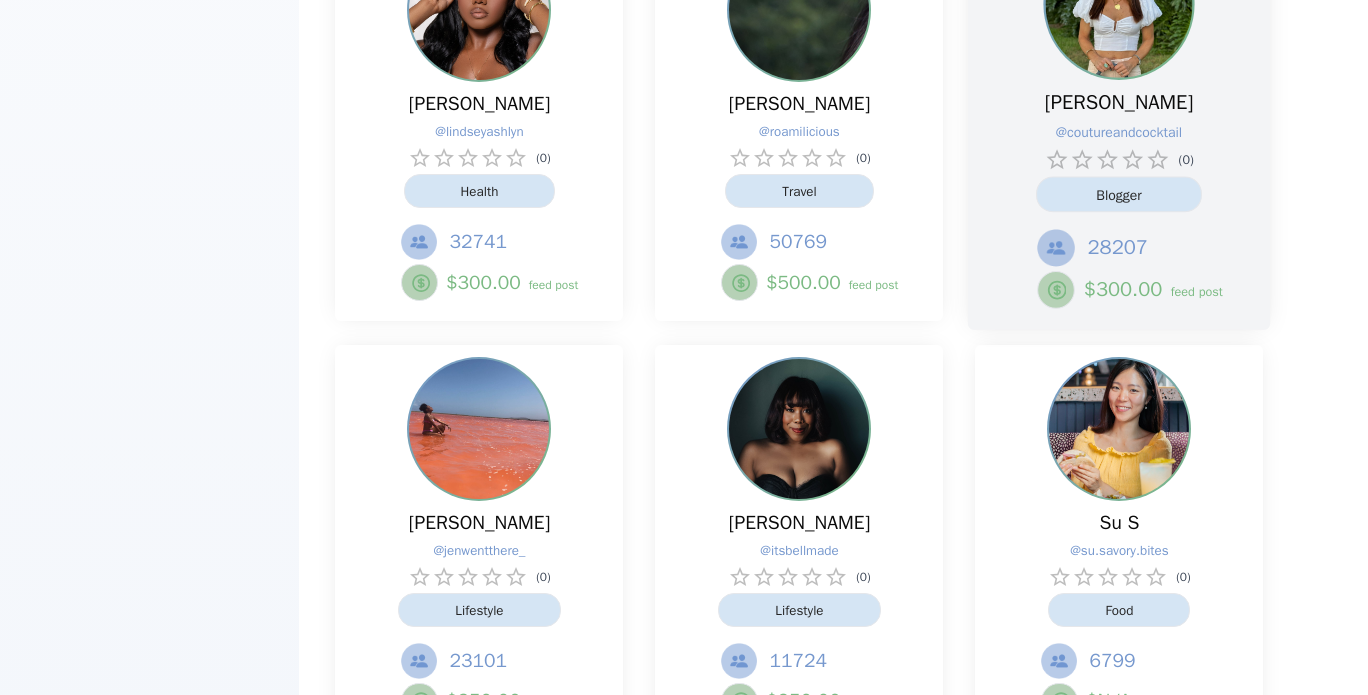 scroll, scrollTop: 1225, scrollLeft: 0, axis: vertical 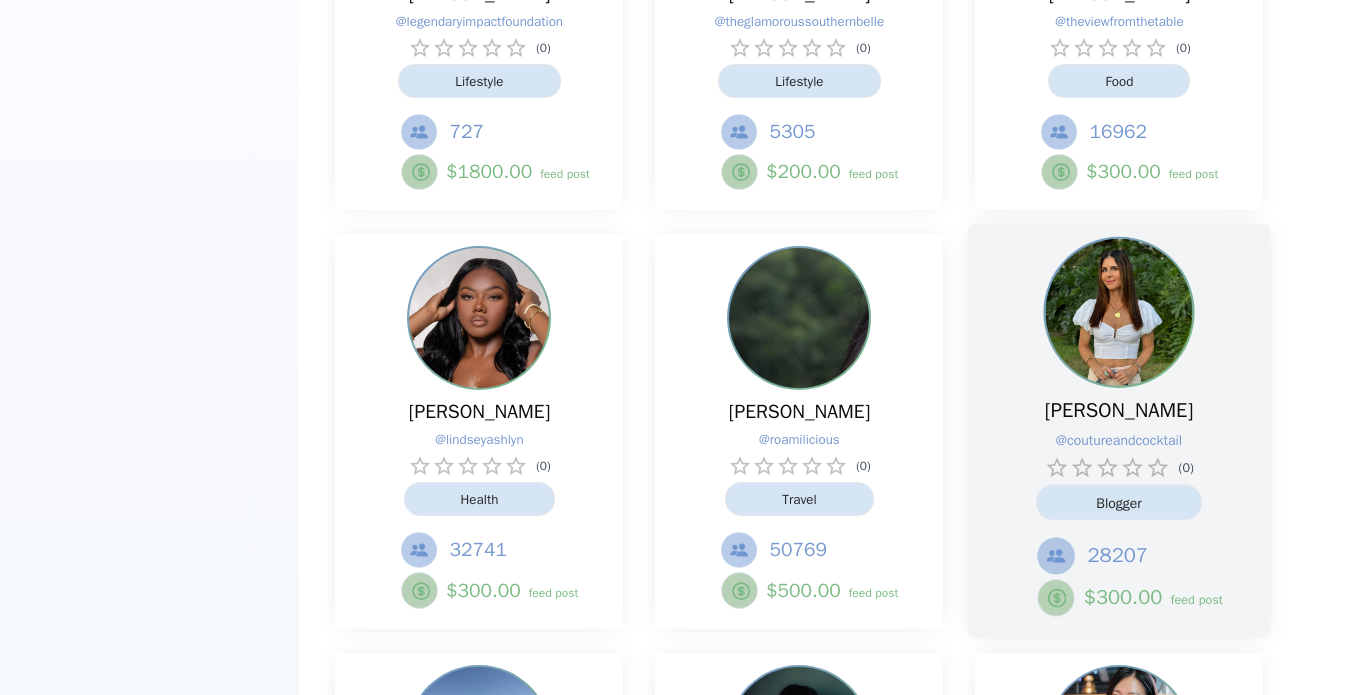 click at bounding box center (1119, 312) 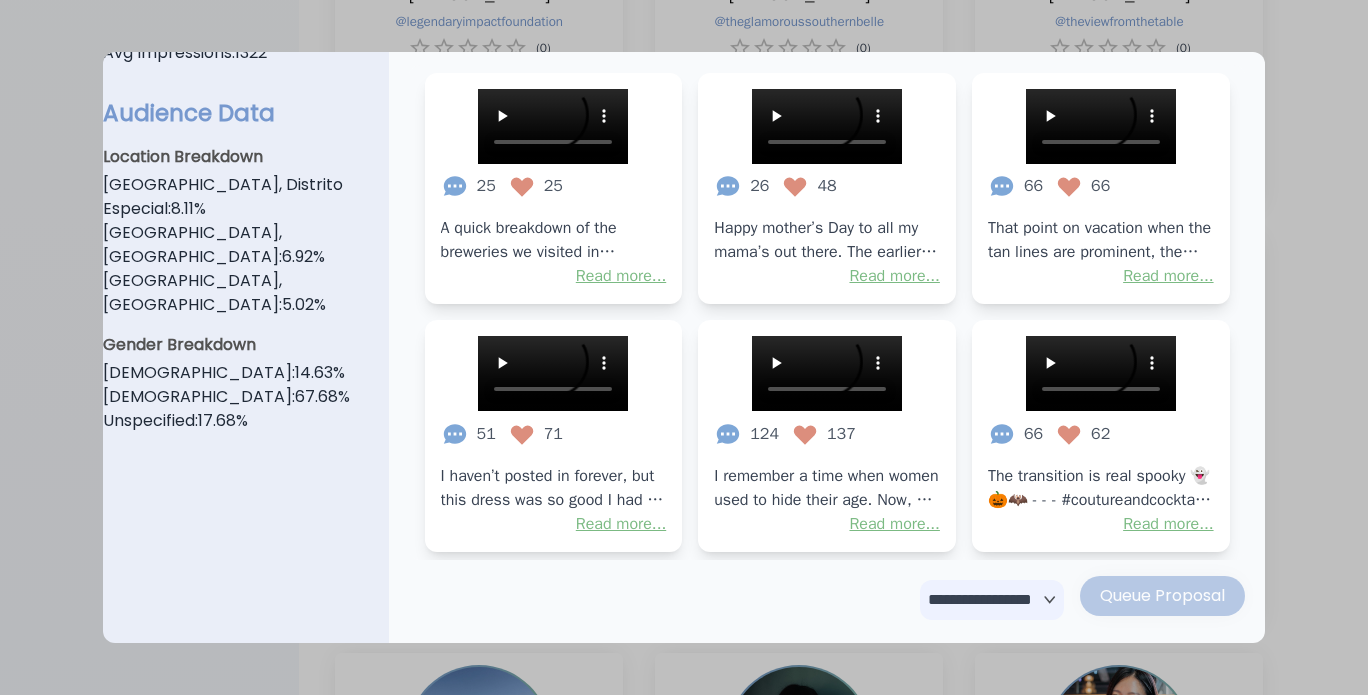 scroll, scrollTop: 867, scrollLeft: 0, axis: vertical 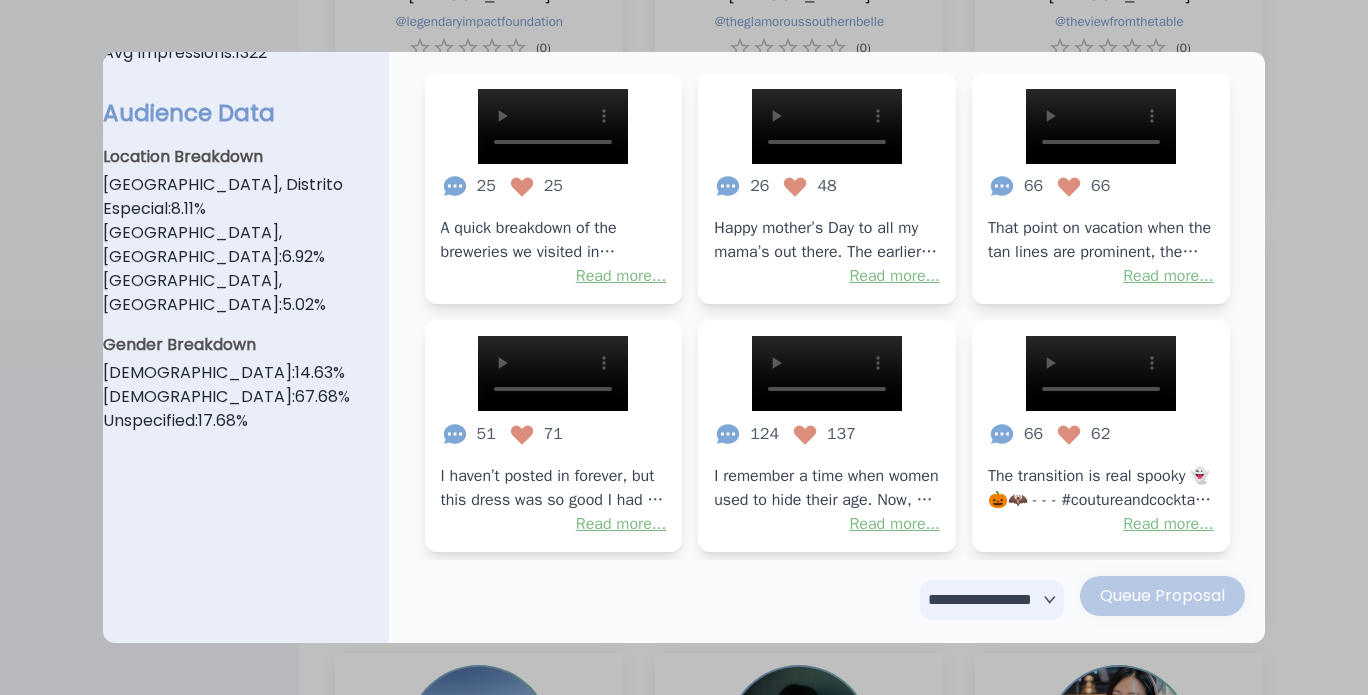 click at bounding box center [684, 347] 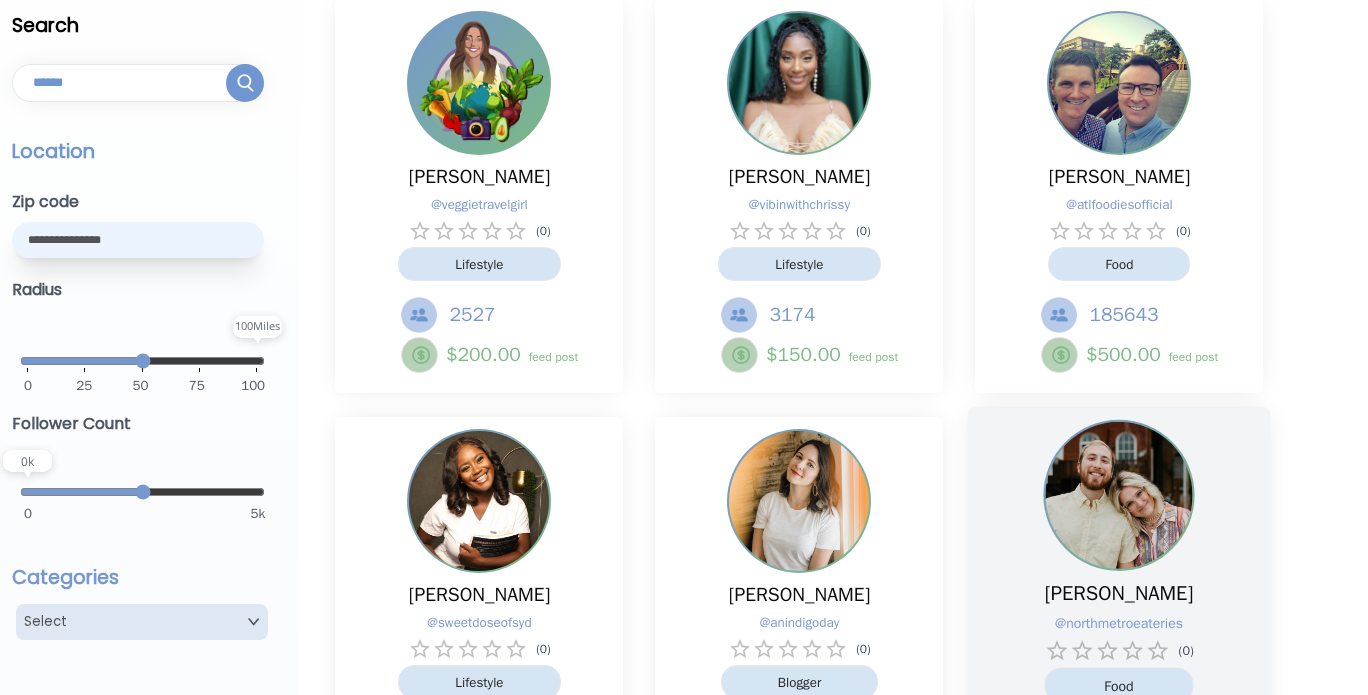 scroll, scrollTop: 25, scrollLeft: 0, axis: vertical 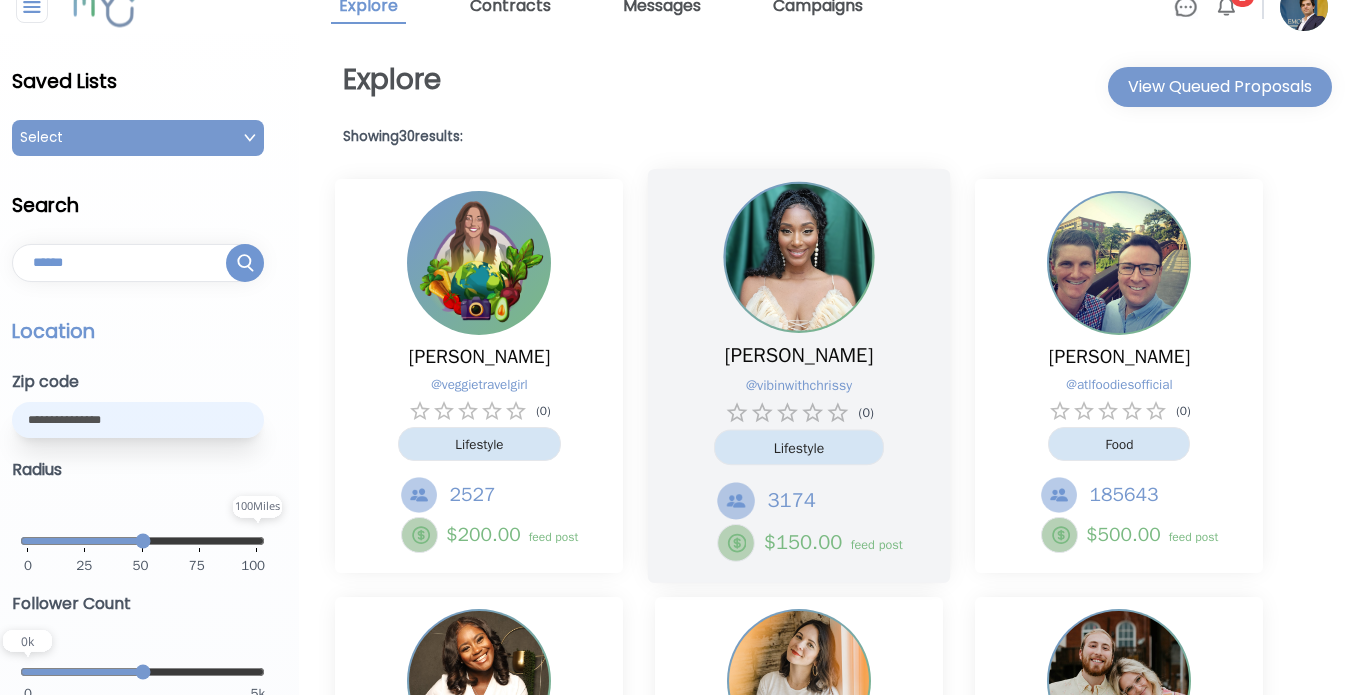 click at bounding box center (799, 257) 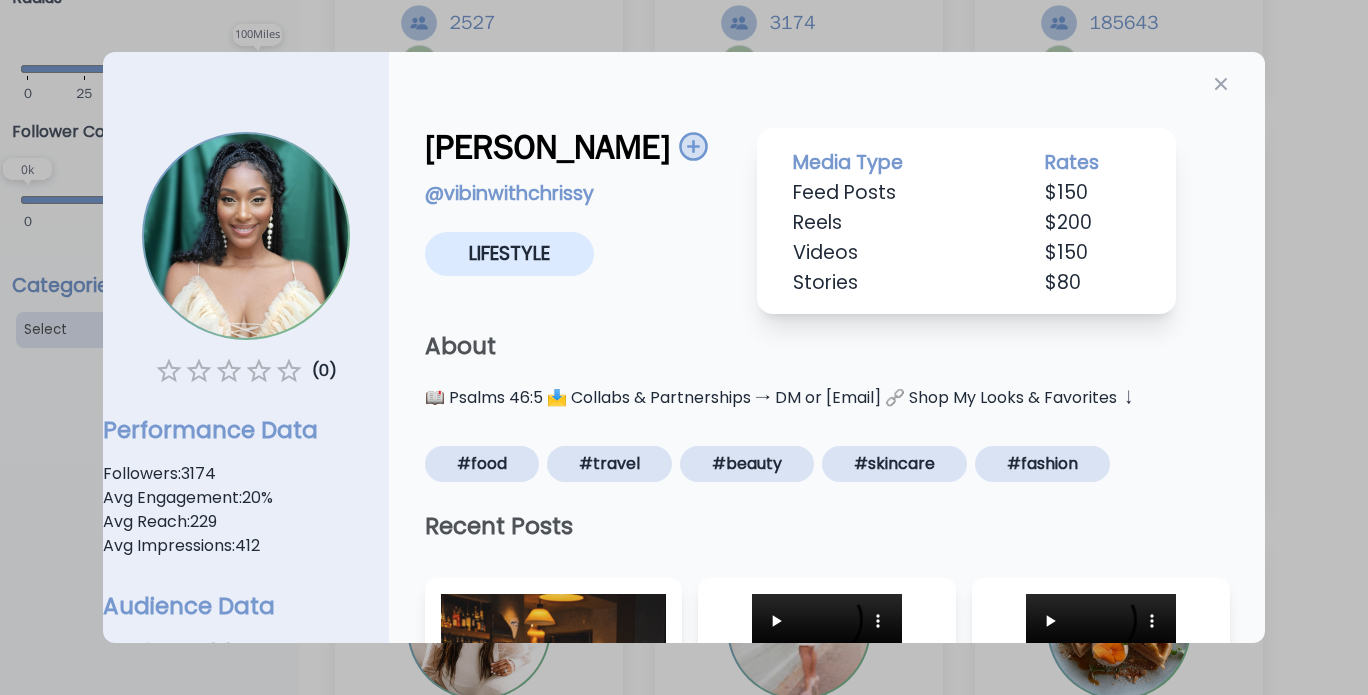 scroll, scrollTop: 500, scrollLeft: 0, axis: vertical 